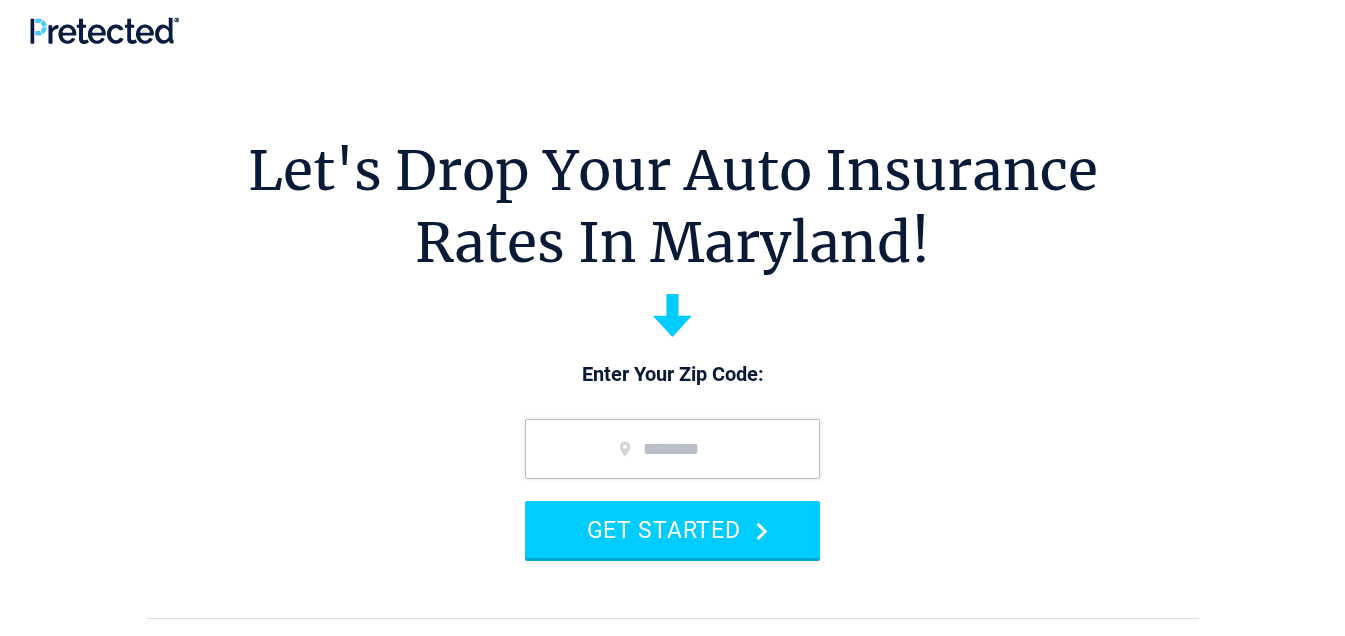 scroll, scrollTop: 0, scrollLeft: 0, axis: both 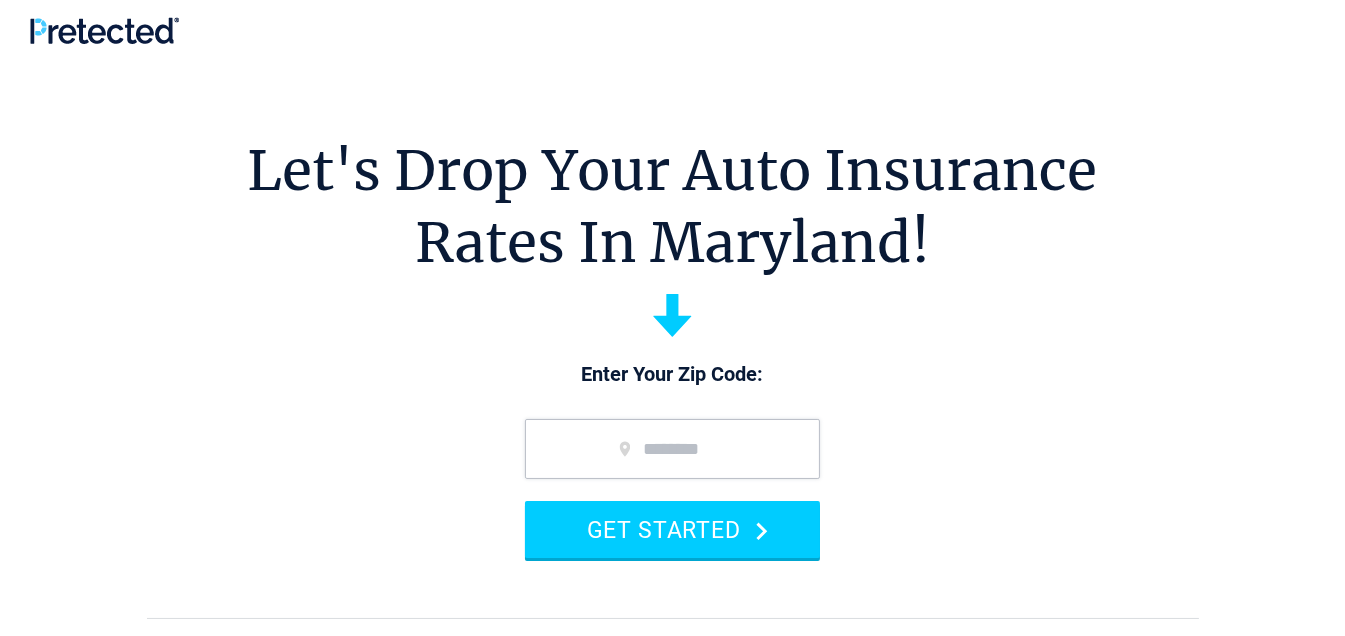 click at bounding box center (1330, 621) 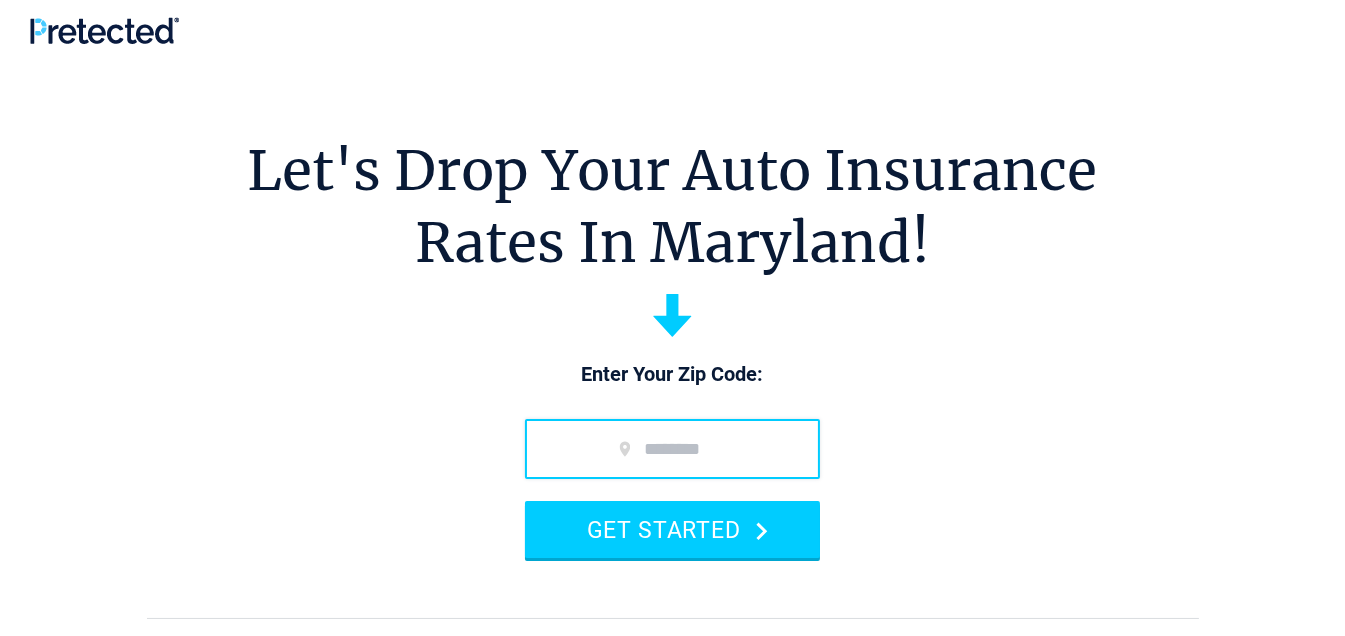 click at bounding box center (672, 449) 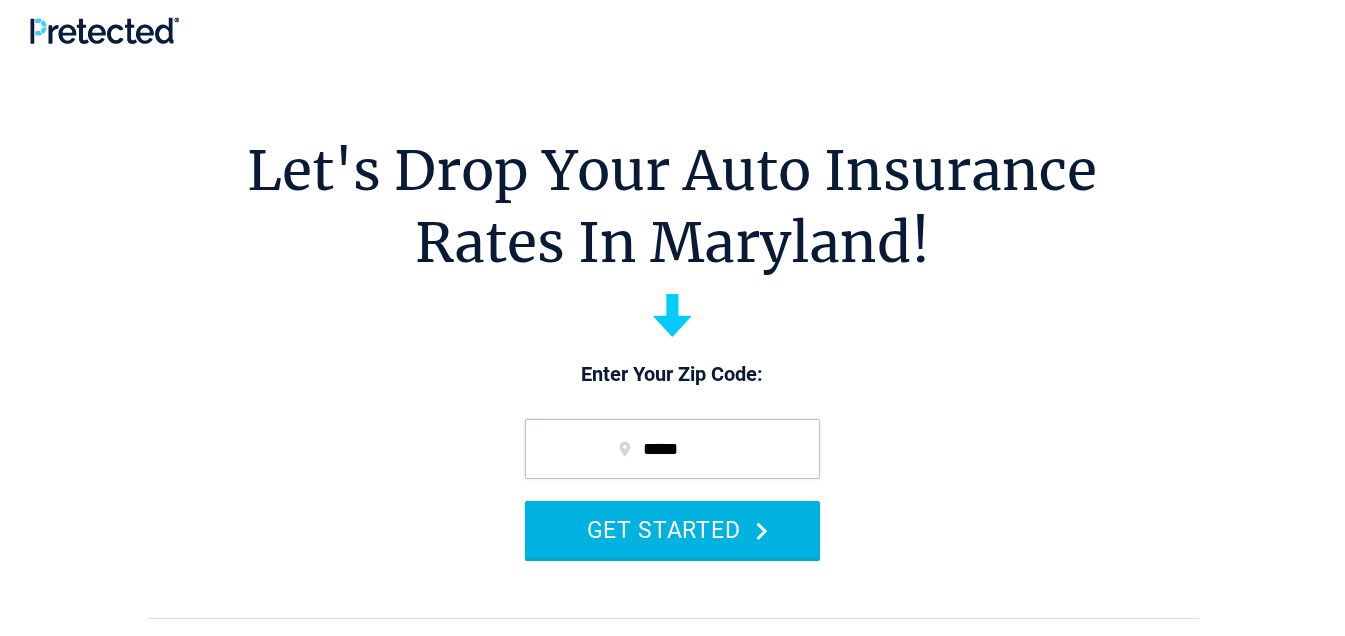 type on "*****" 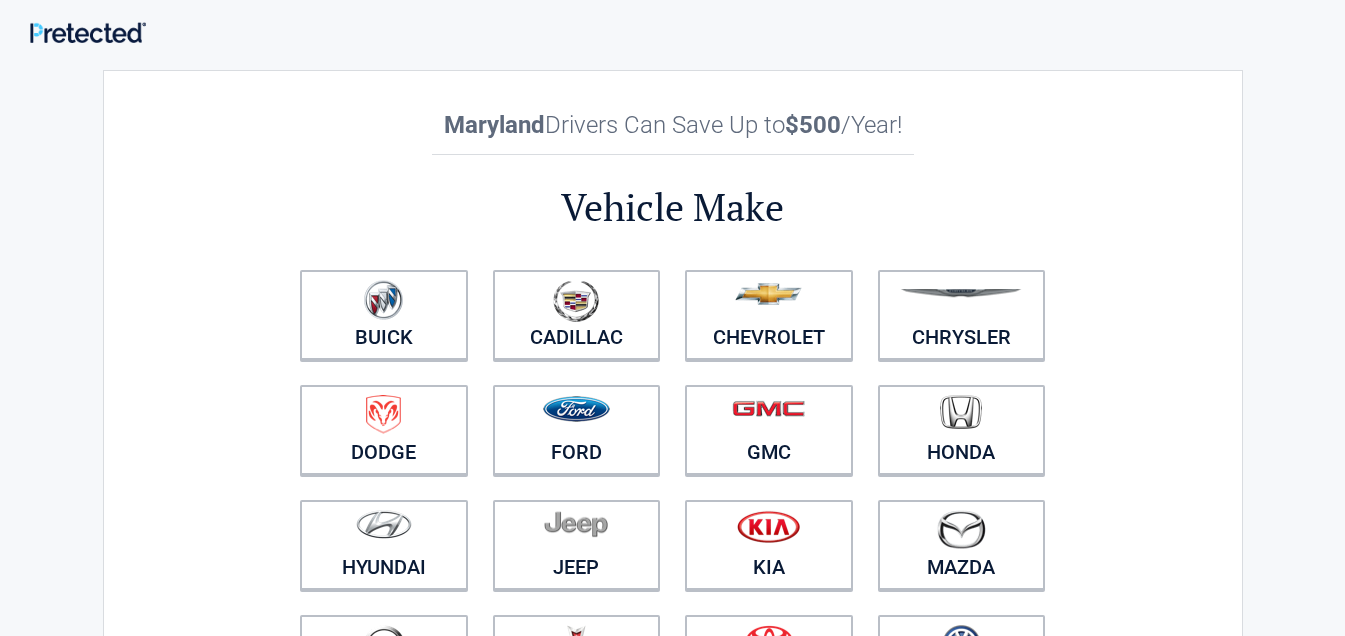 scroll, scrollTop: 0, scrollLeft: 0, axis: both 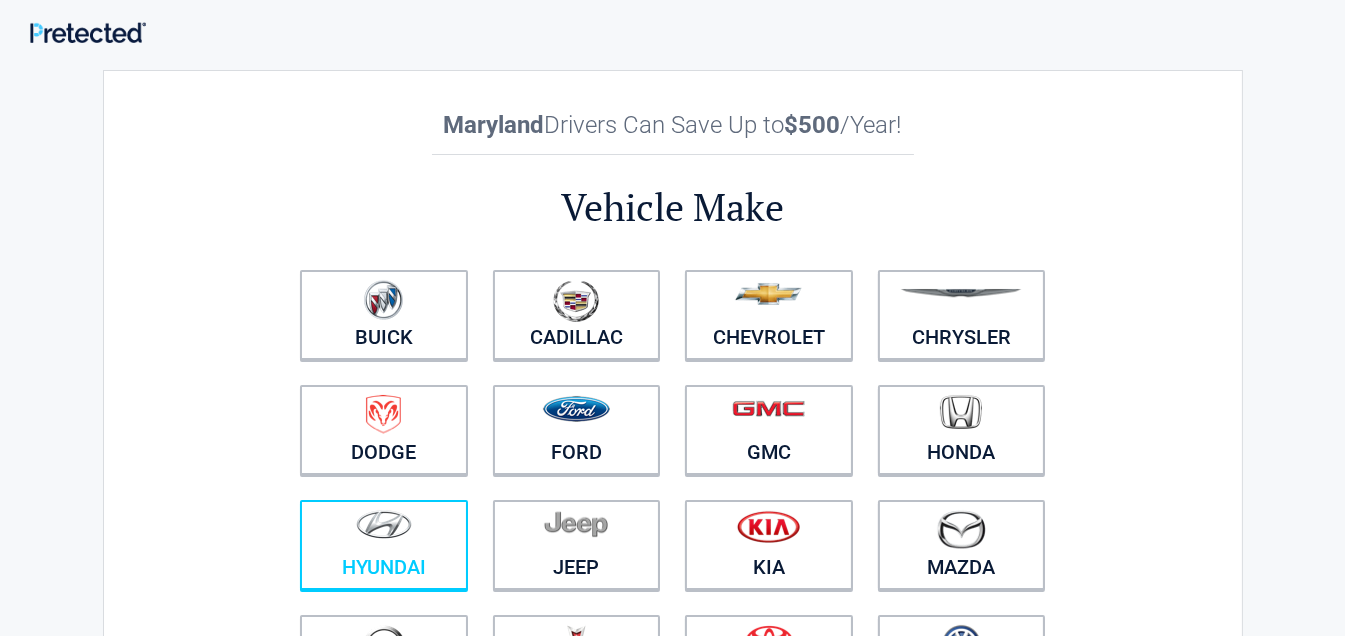 click at bounding box center [384, 532] 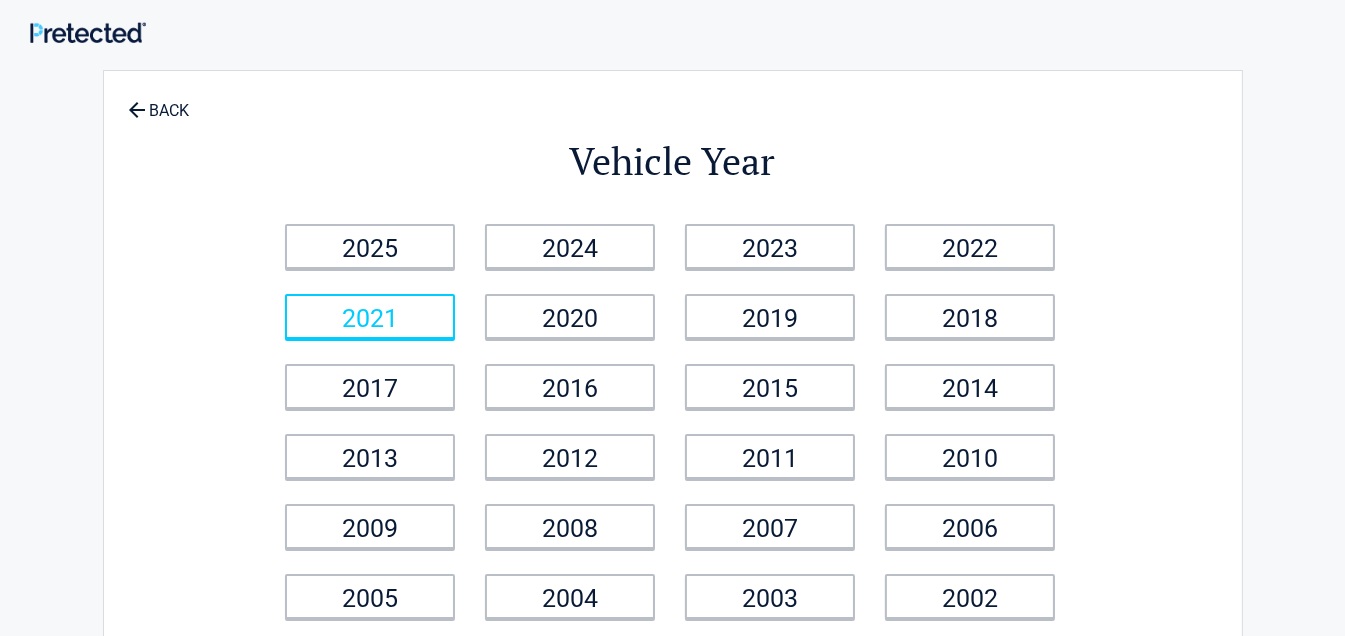 click on "2021" at bounding box center (370, 316) 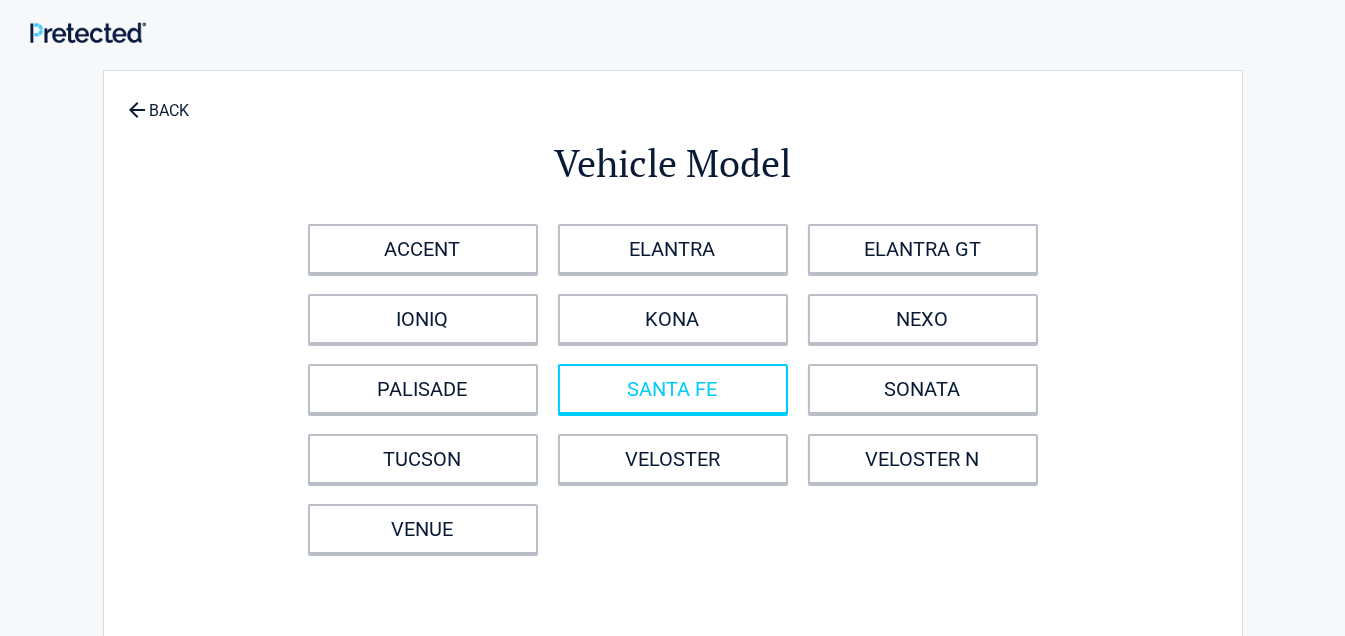 click on "SANTA FE" at bounding box center (673, 389) 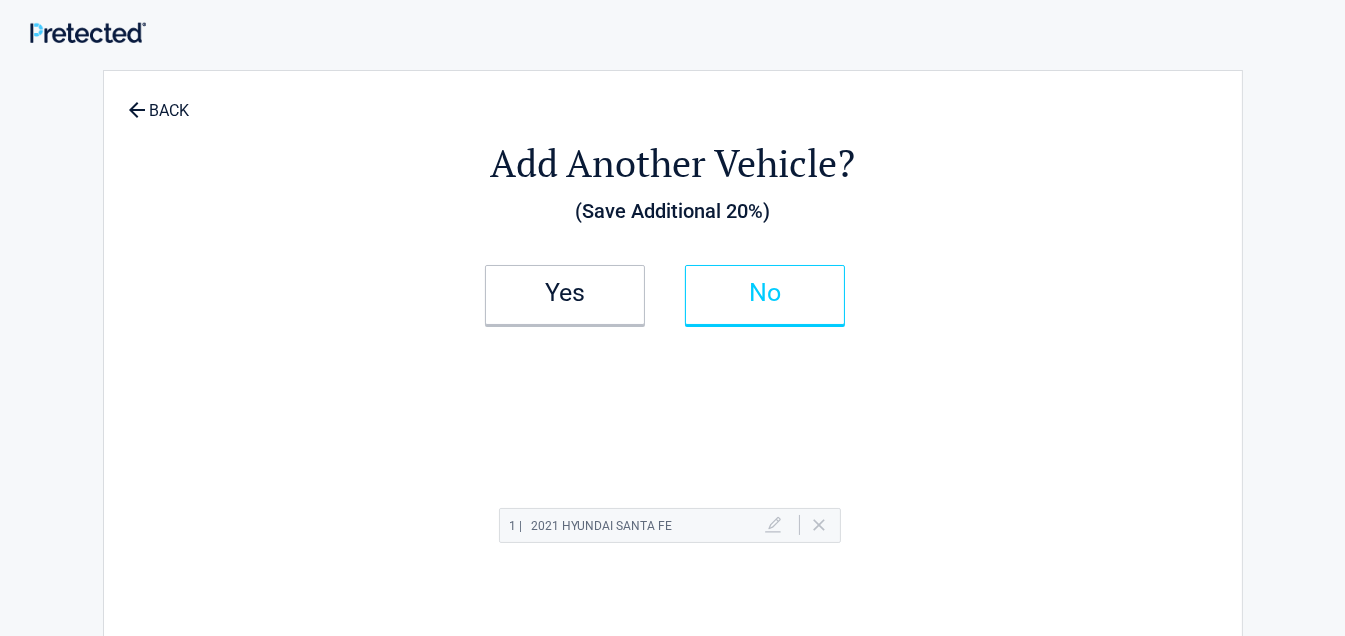 click on "No" at bounding box center (765, 295) 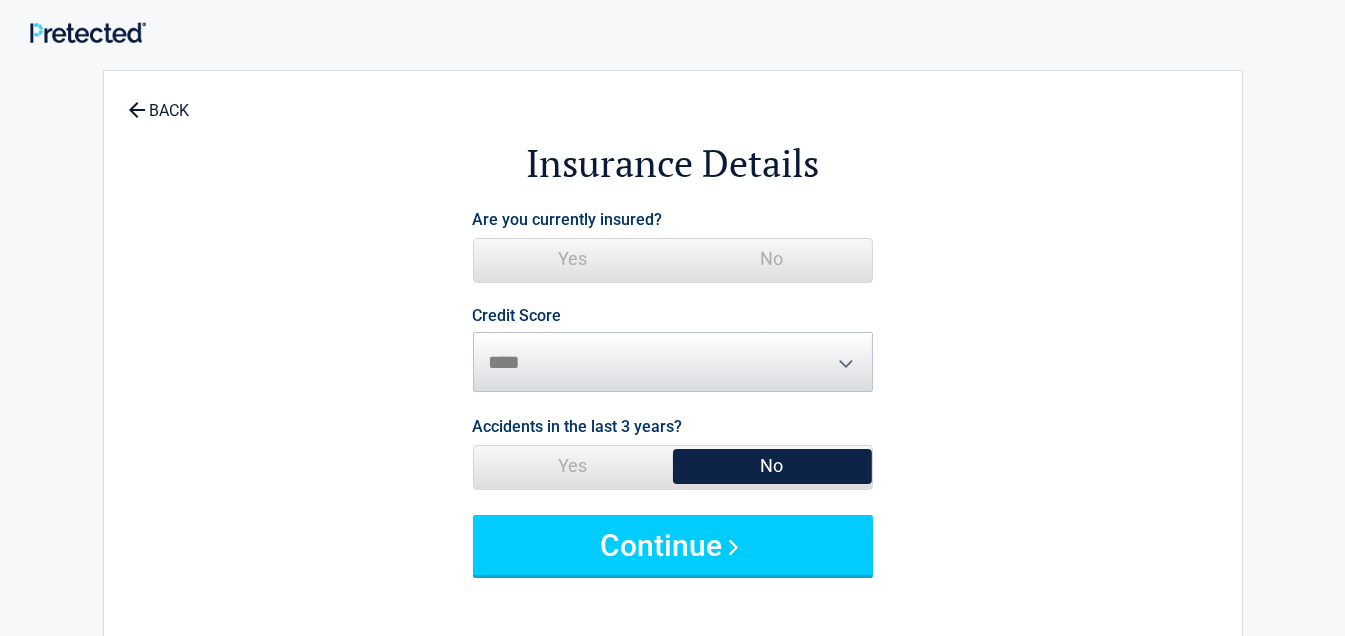 click on "Yes" at bounding box center (573, 259) 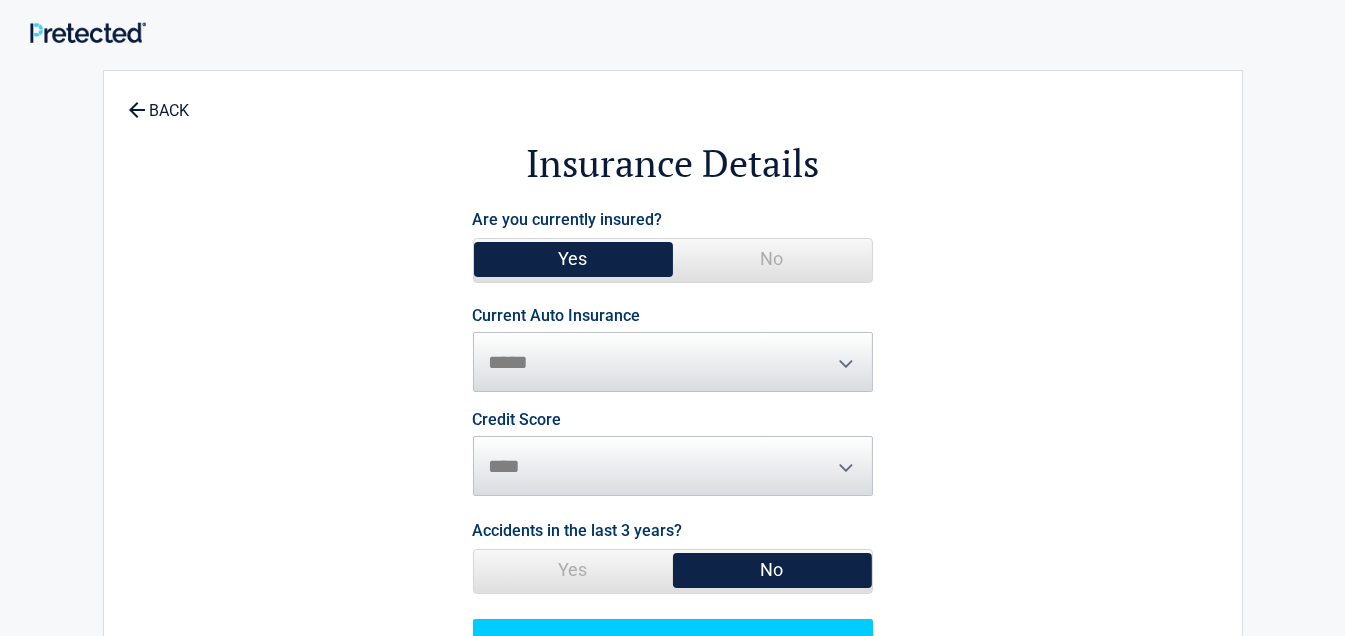 click on "**********" at bounding box center [673, 350] 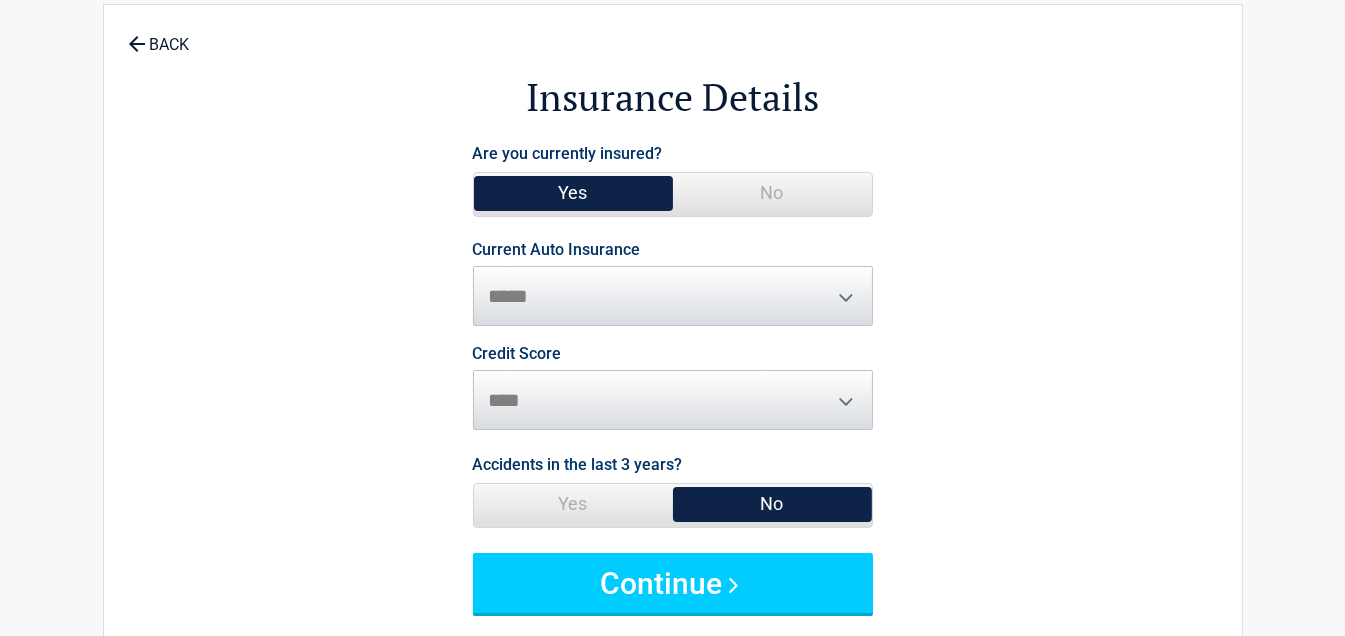 scroll, scrollTop: 75, scrollLeft: 0, axis: vertical 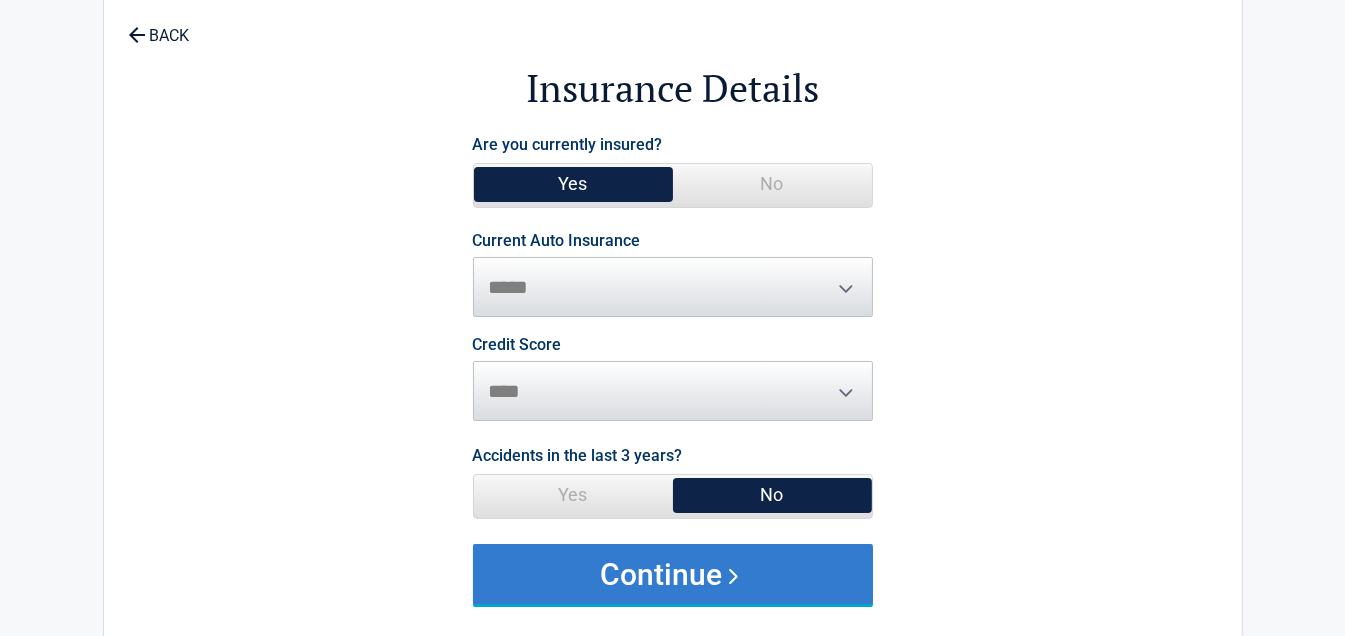 click on "Continue" at bounding box center [673, 574] 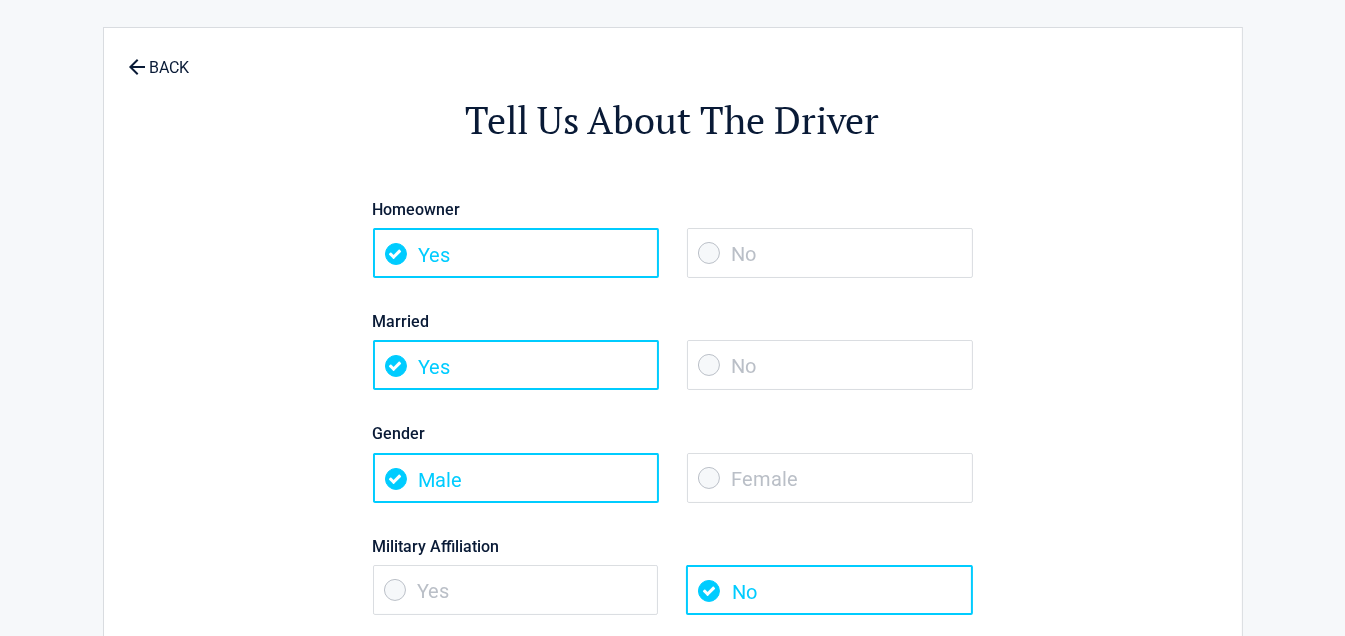 scroll, scrollTop: 0, scrollLeft: 0, axis: both 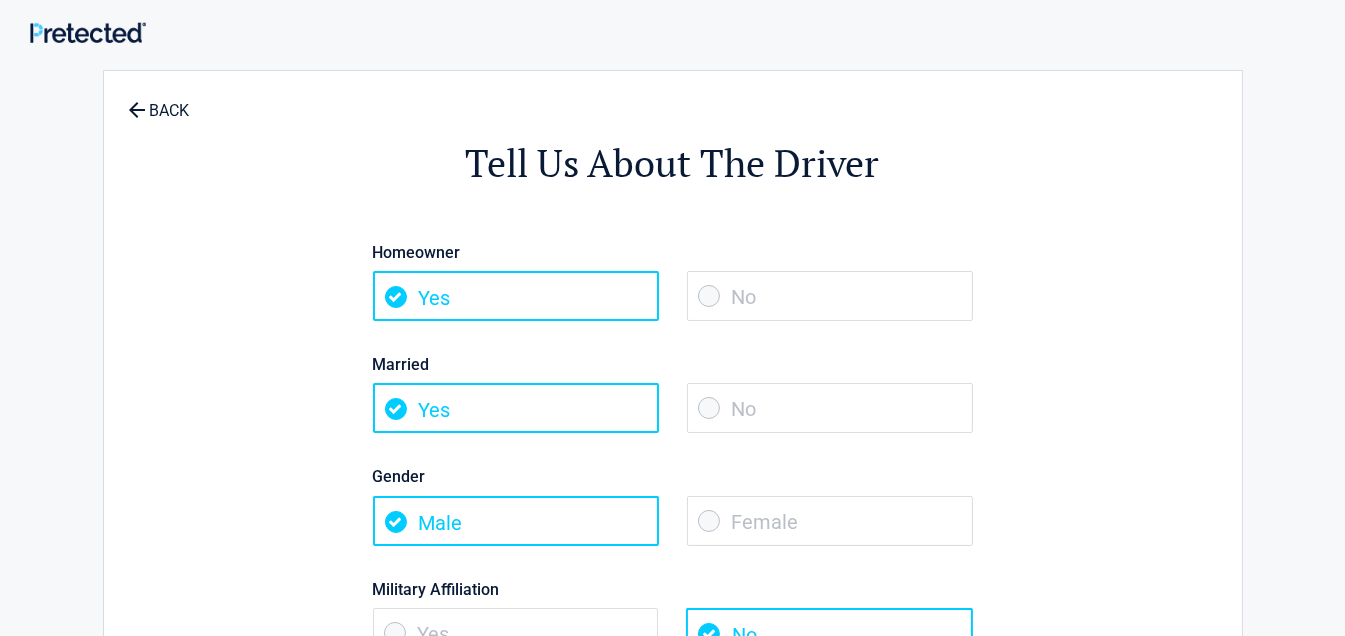 click on "No" at bounding box center [830, 408] 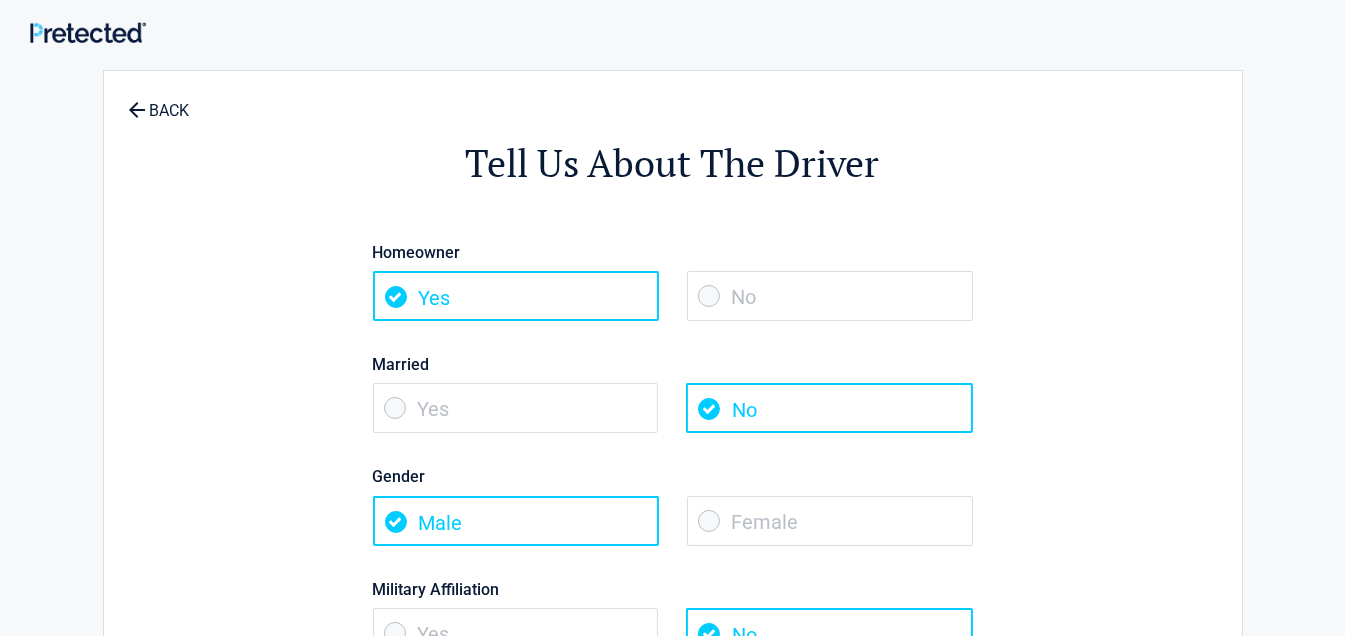 click on "Female" at bounding box center (830, 521) 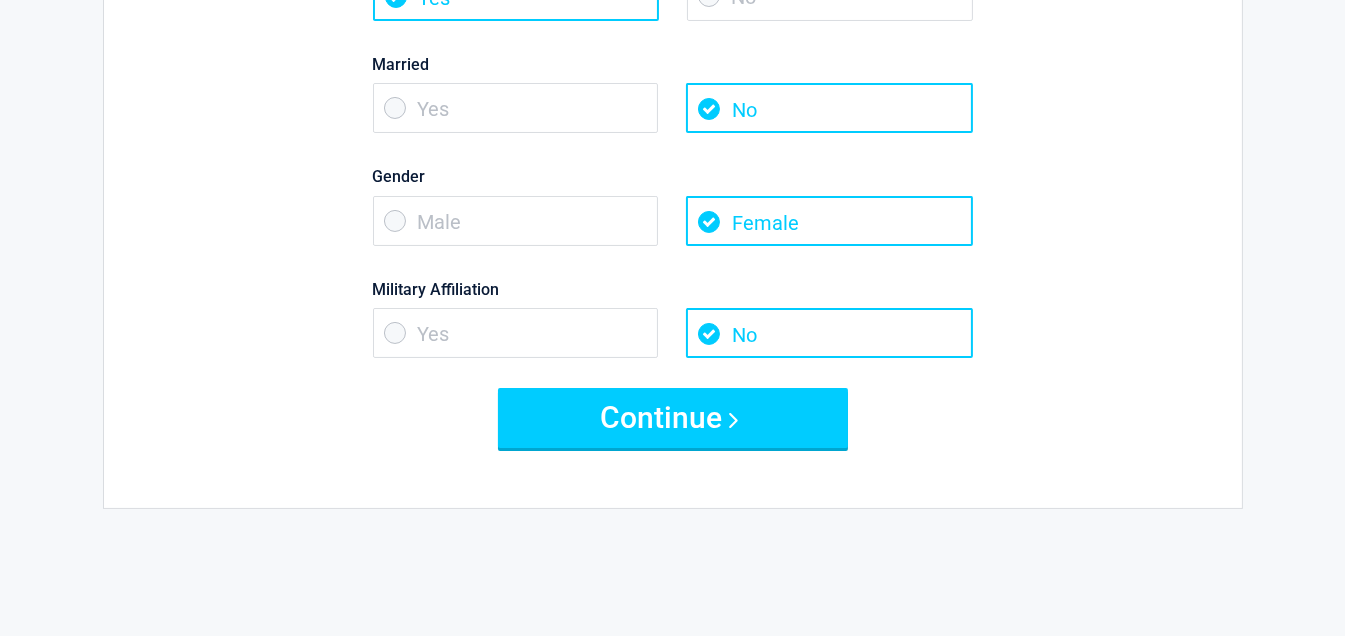 scroll, scrollTop: 303, scrollLeft: 0, axis: vertical 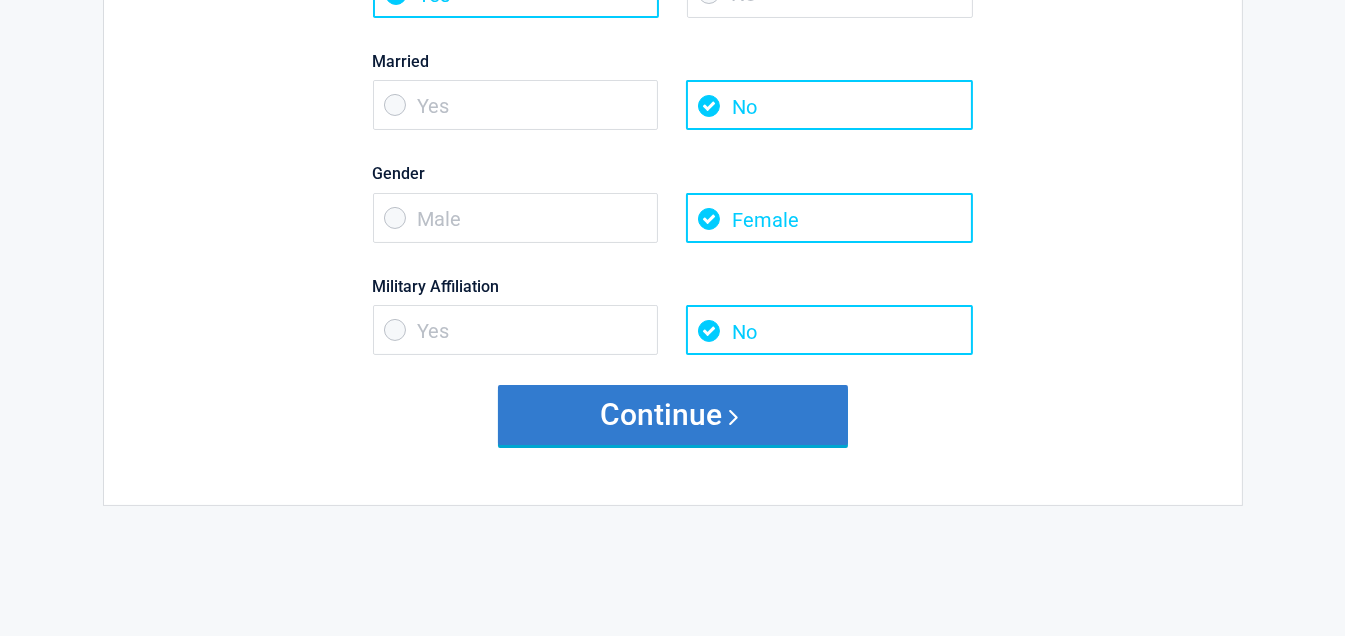 click on "Continue" at bounding box center (673, 415) 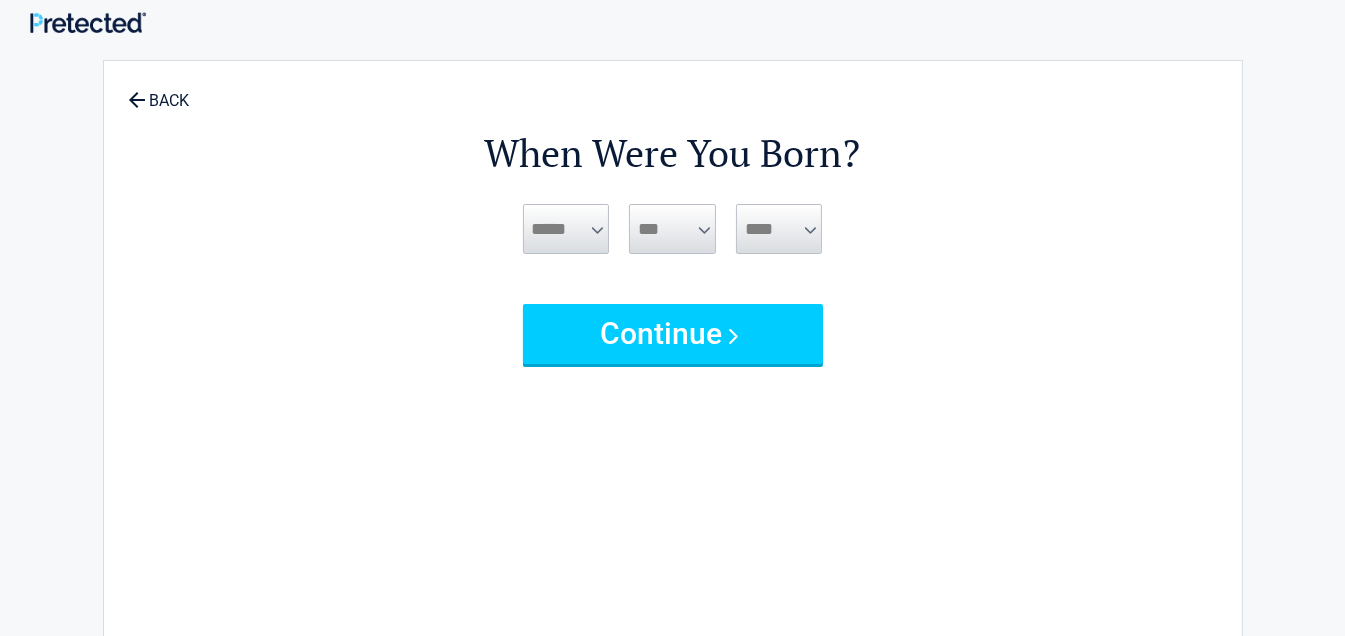 scroll, scrollTop: 0, scrollLeft: 0, axis: both 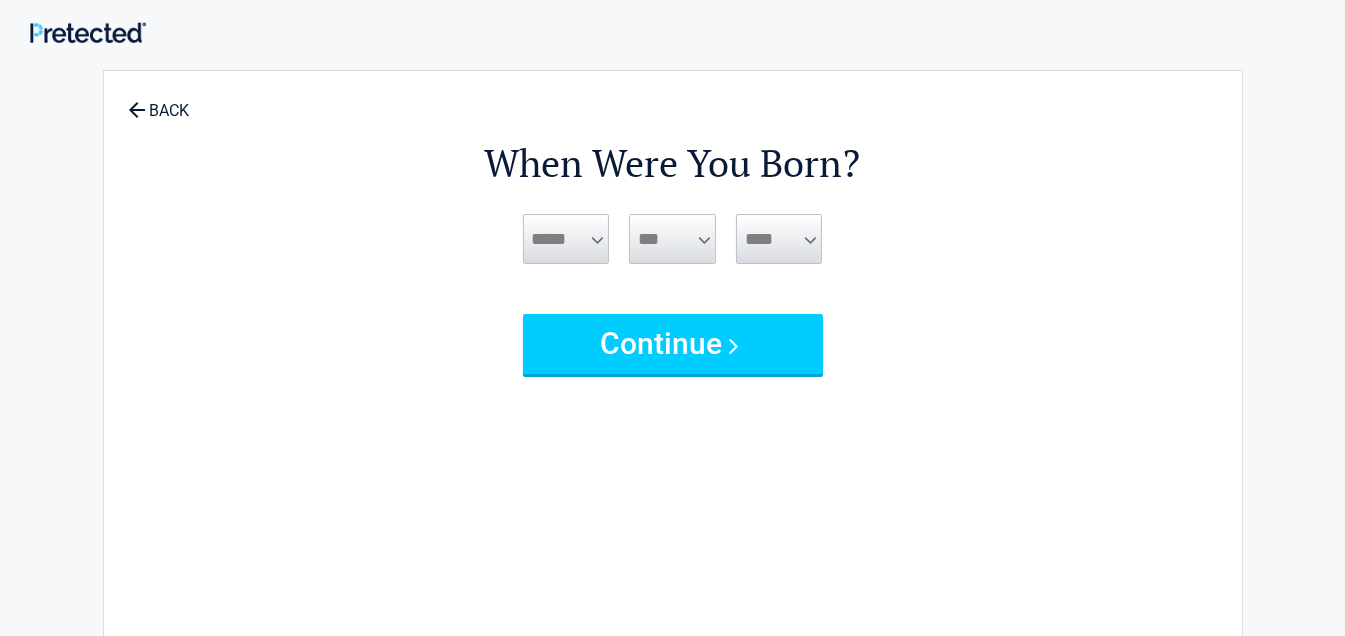 click on "*****
***
***
***
***
***
***
***
***
***
***
***
***" at bounding box center [566, 239] 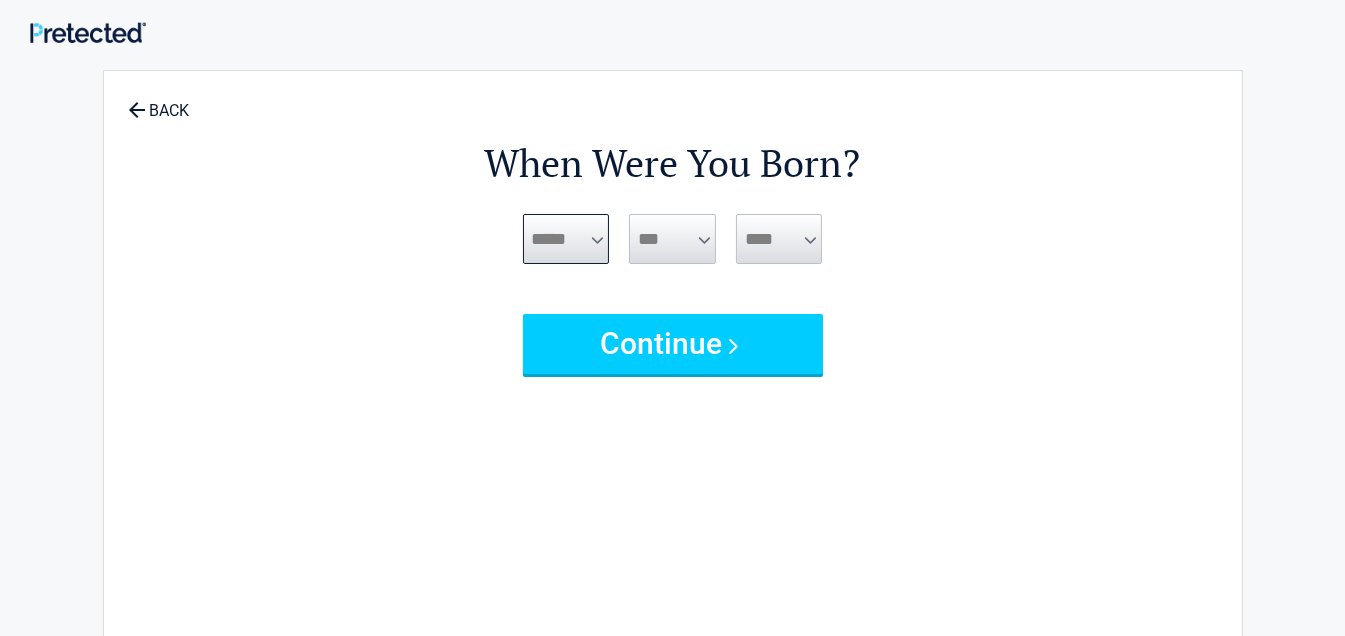 click on "*****
***
***
***
***
***
***
***
***
***
***
***
***" at bounding box center [566, 239] 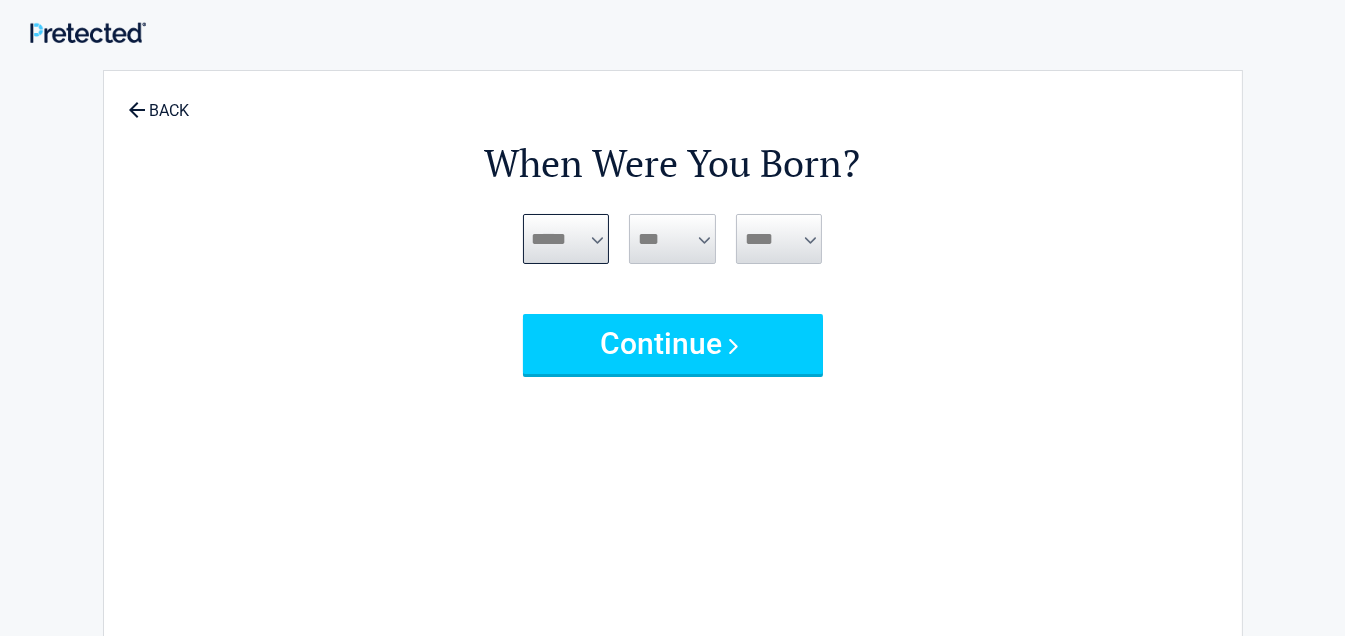 select on "**" 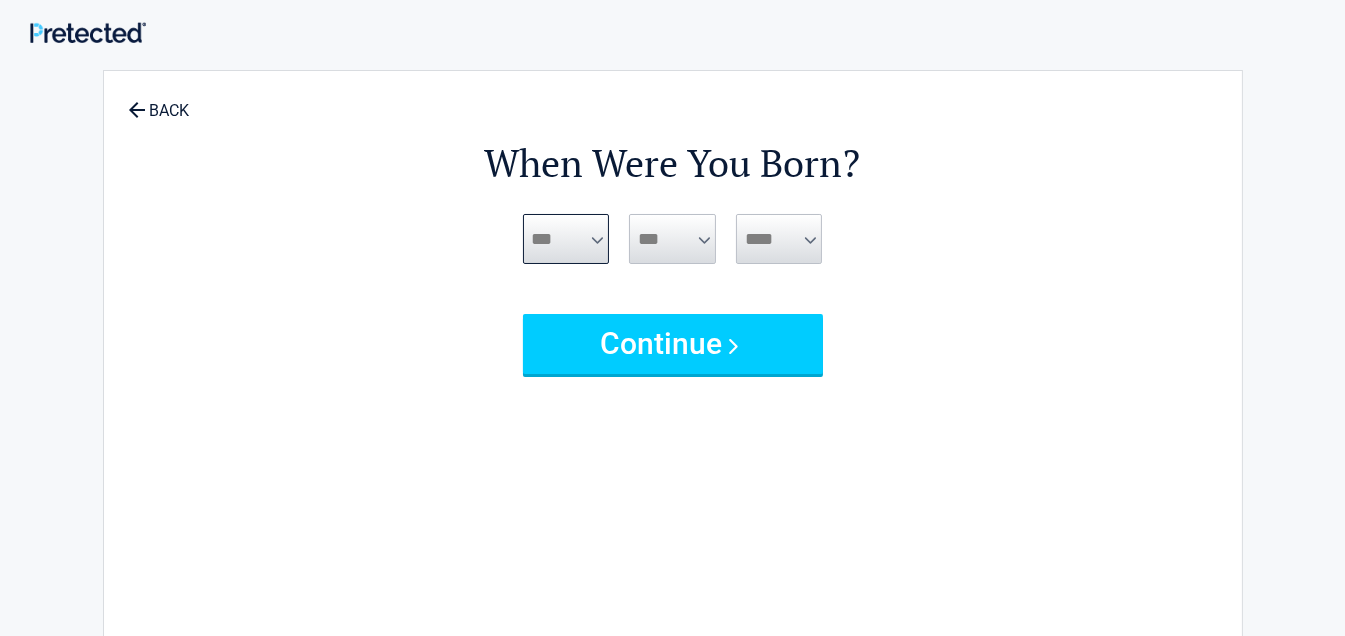 click on "*****
***
***
***
***
***
***
***
***
***
***
***
***" at bounding box center (566, 239) 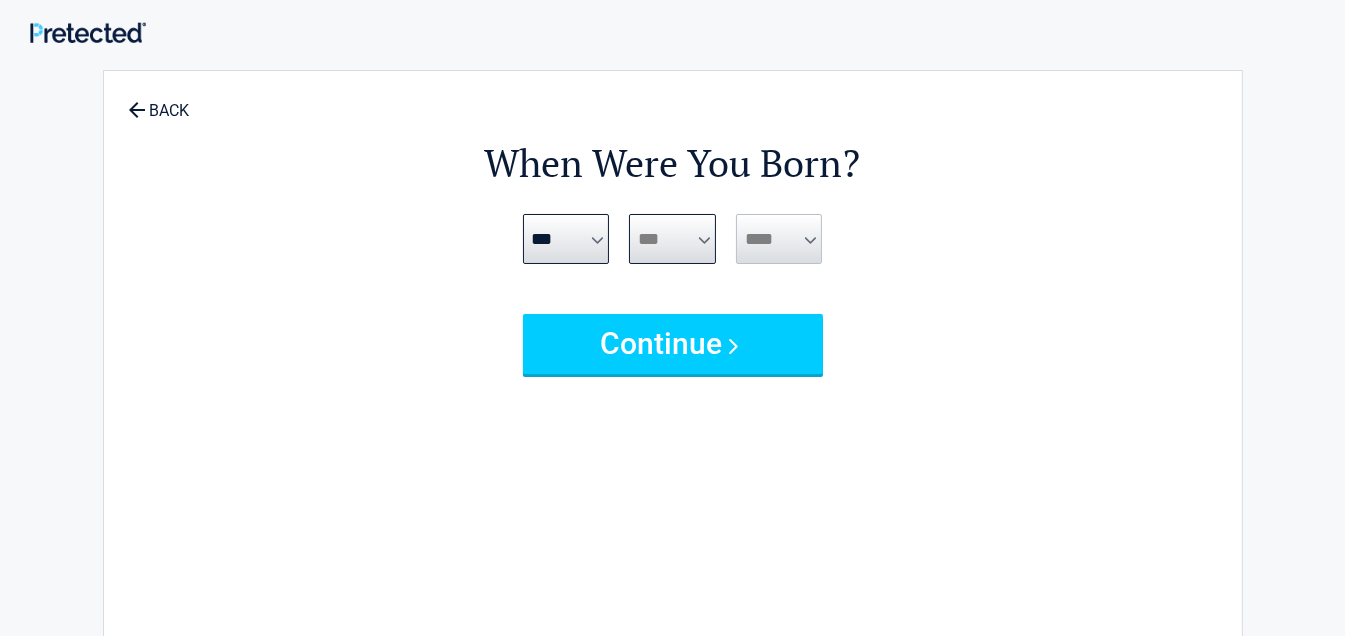 click on "*** * * * * * * * * * ** ** ** ** ** ** ** ** ** ** ** ** ** ** ** ** ** ** ** ** ** **" at bounding box center (672, 239) 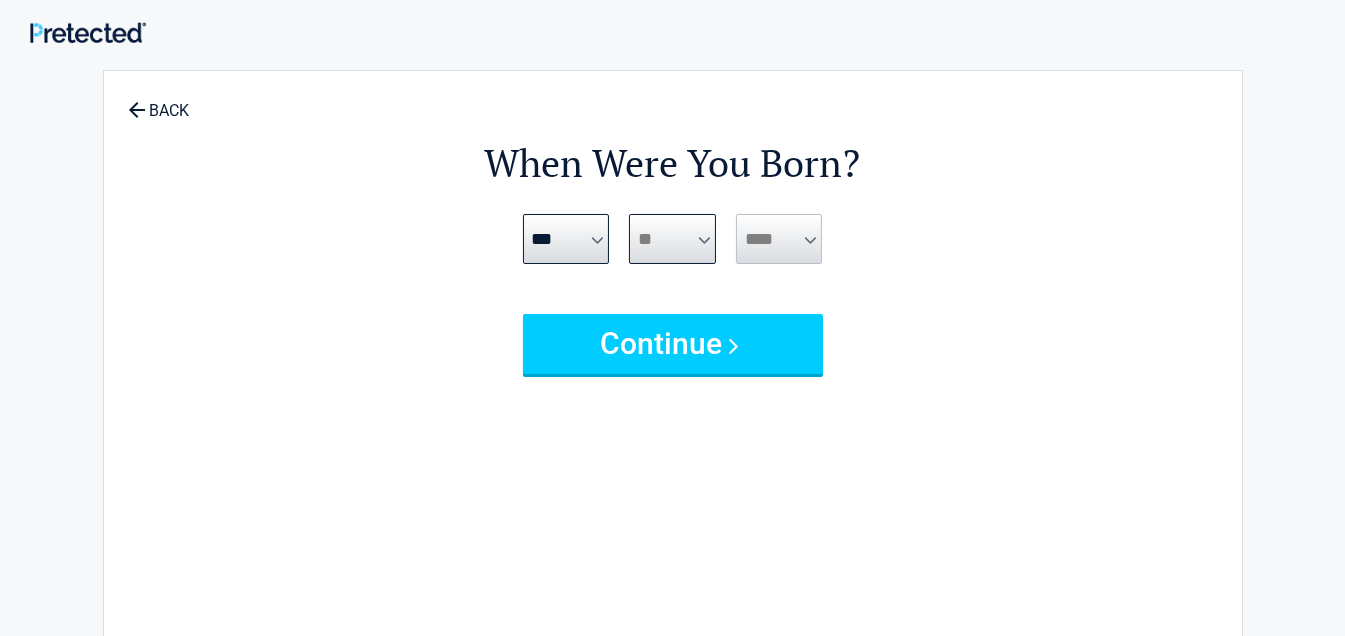 click on "*** * * * * * * * * * ** ** ** ** ** ** ** ** ** ** ** ** ** ** ** ** ** ** ** ** ** **" at bounding box center [672, 239] 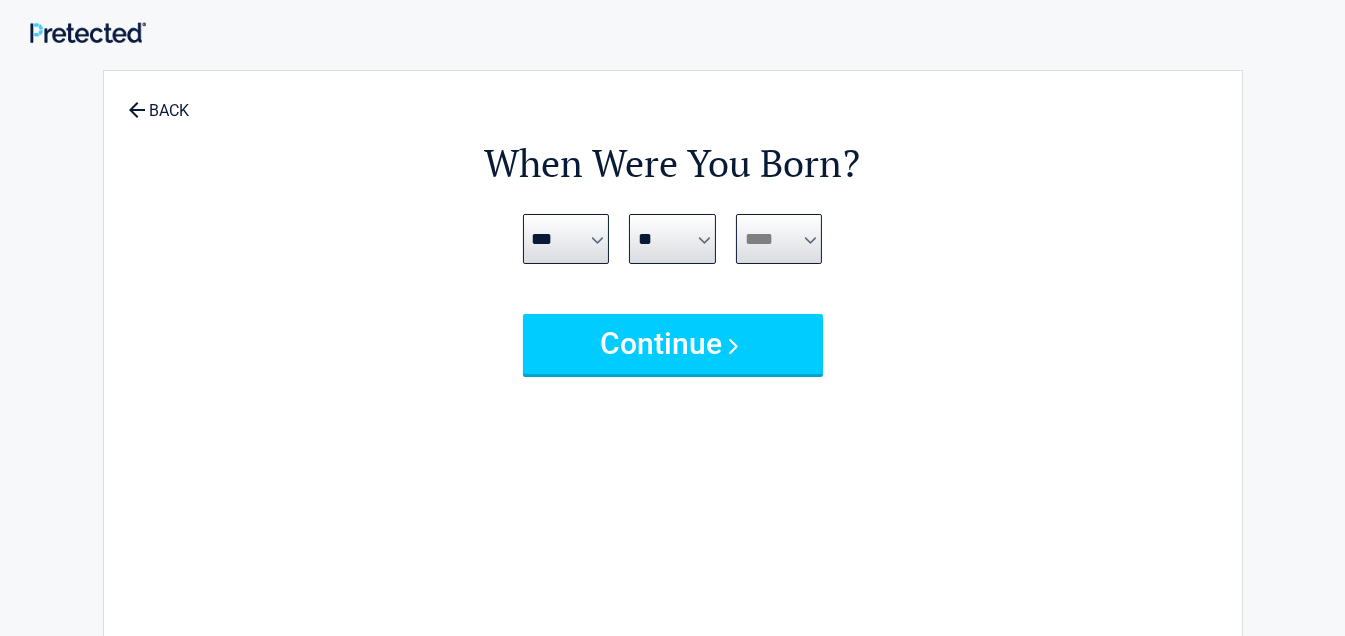 click on "****
****
****
****
****
****
****
****
****
****
****
****
****
****
****
****
****
****
****
****
****
****
****
****
****
****
****
****
****
****
****
****
****
****
****
****
****
****
****
****
****
****
****
****
****
****
****
****
****
****
****
****
****
****
****
****
****
****
****
****
****
****
****
****" at bounding box center (779, 239) 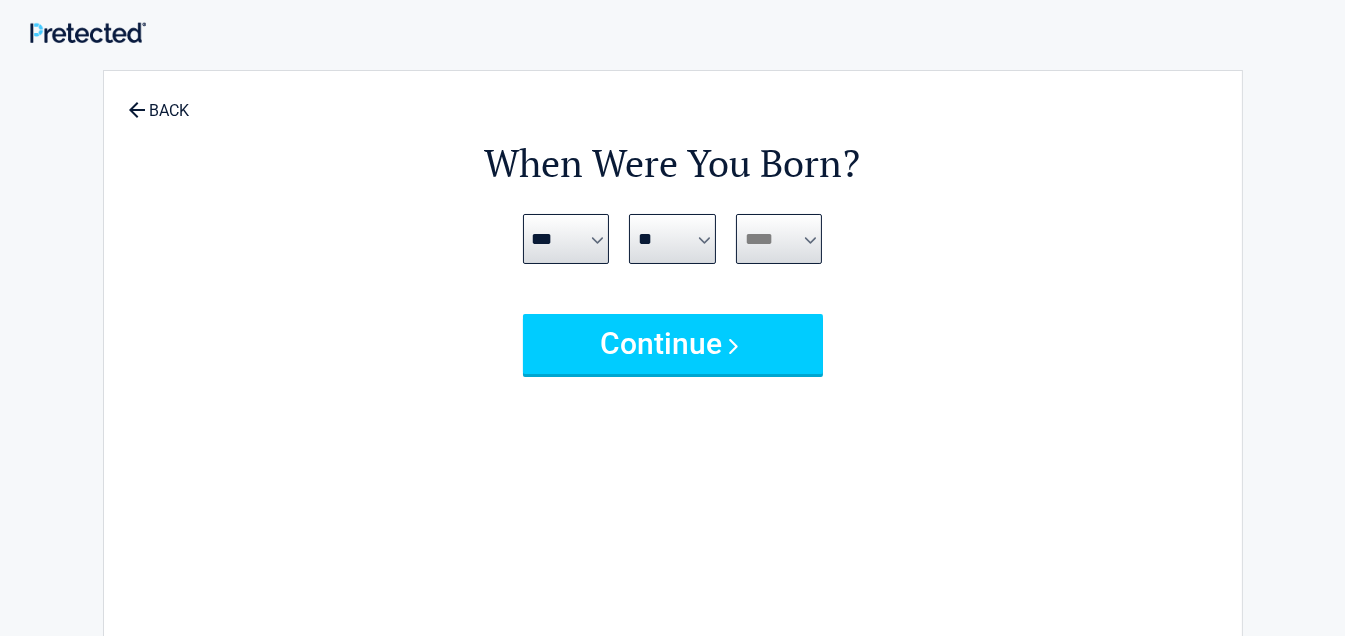 select on "****" 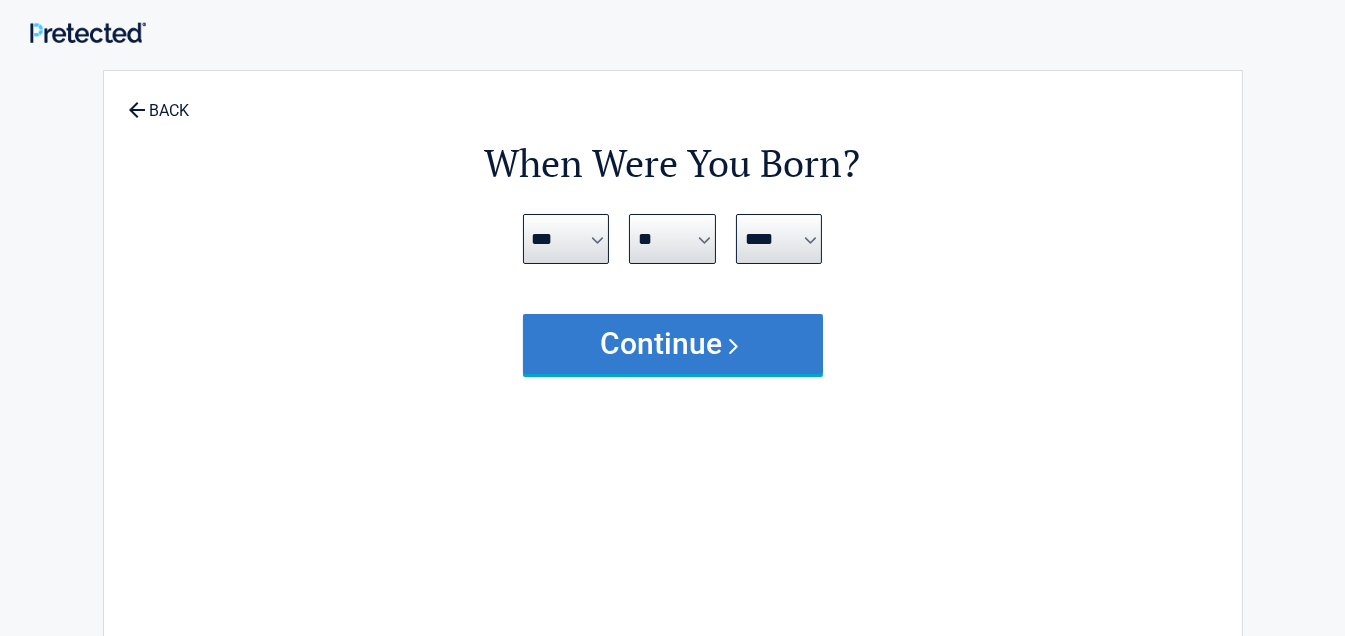 click on "Continue" at bounding box center (673, 344) 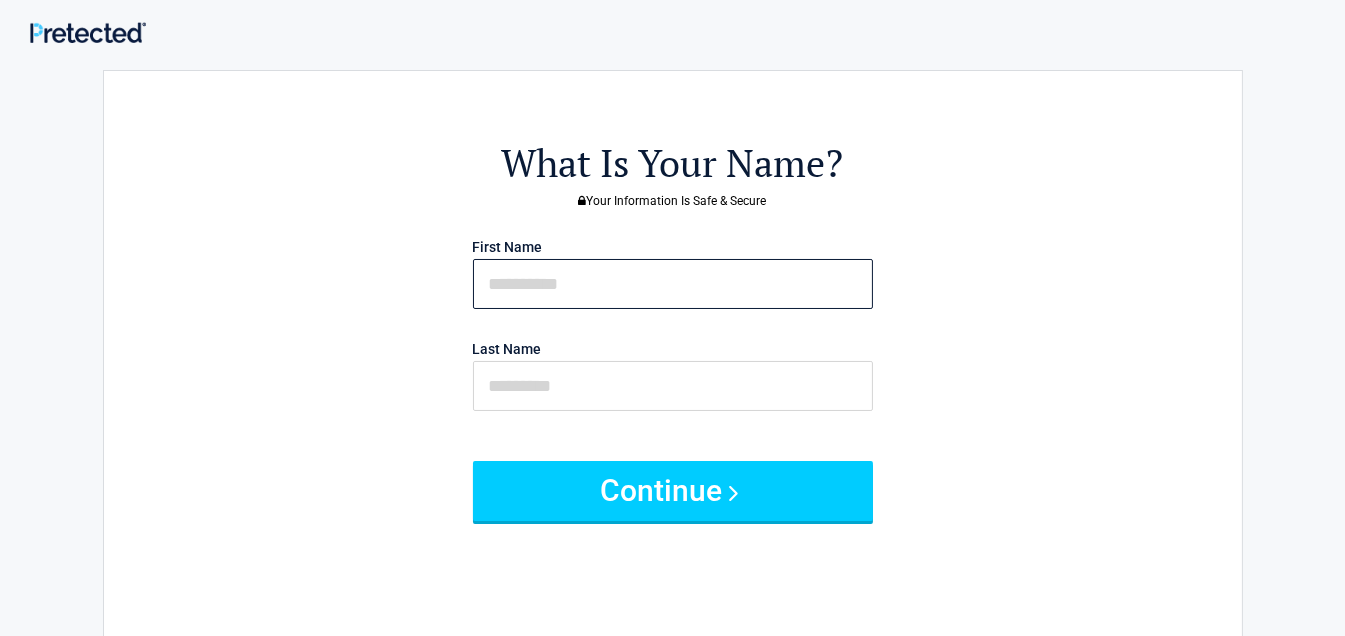 click at bounding box center (673, 284) 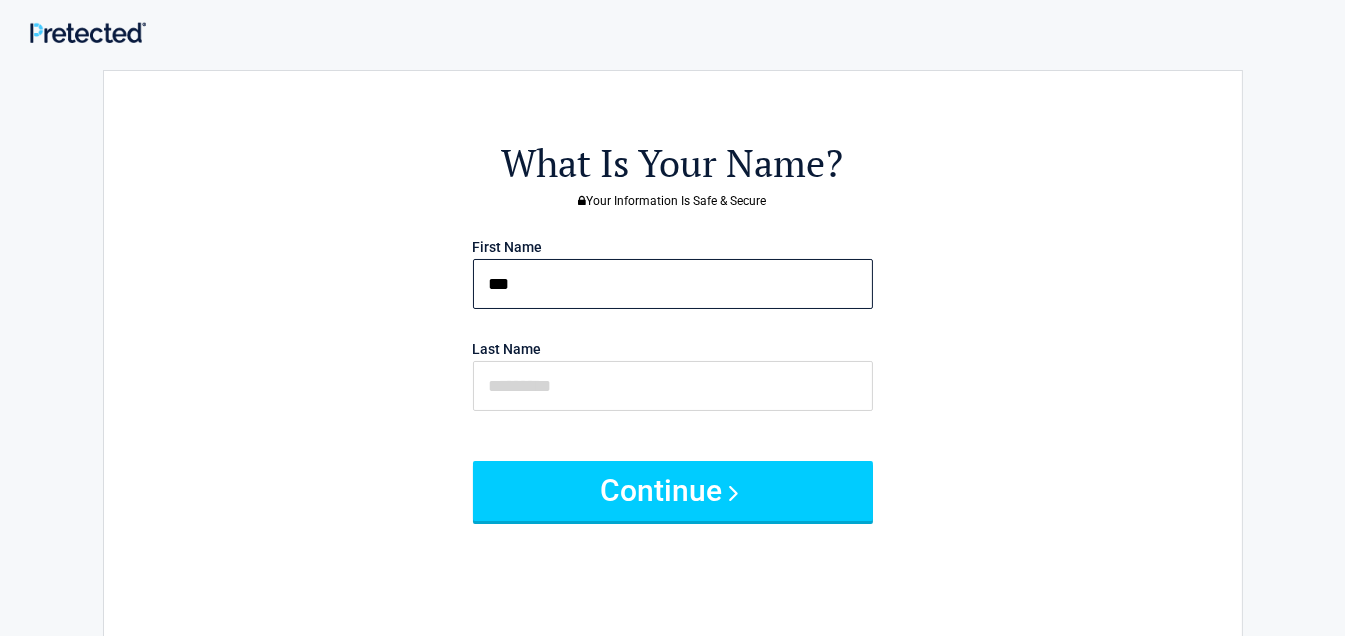 type on "***" 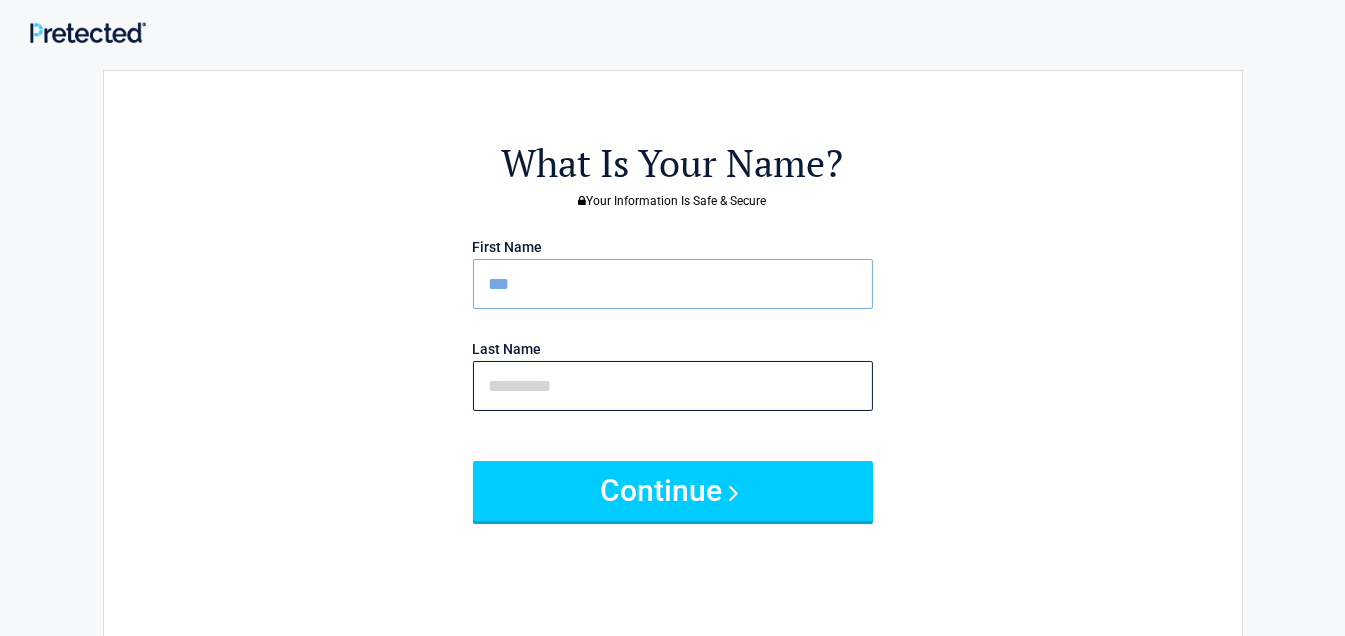click at bounding box center [673, 386] 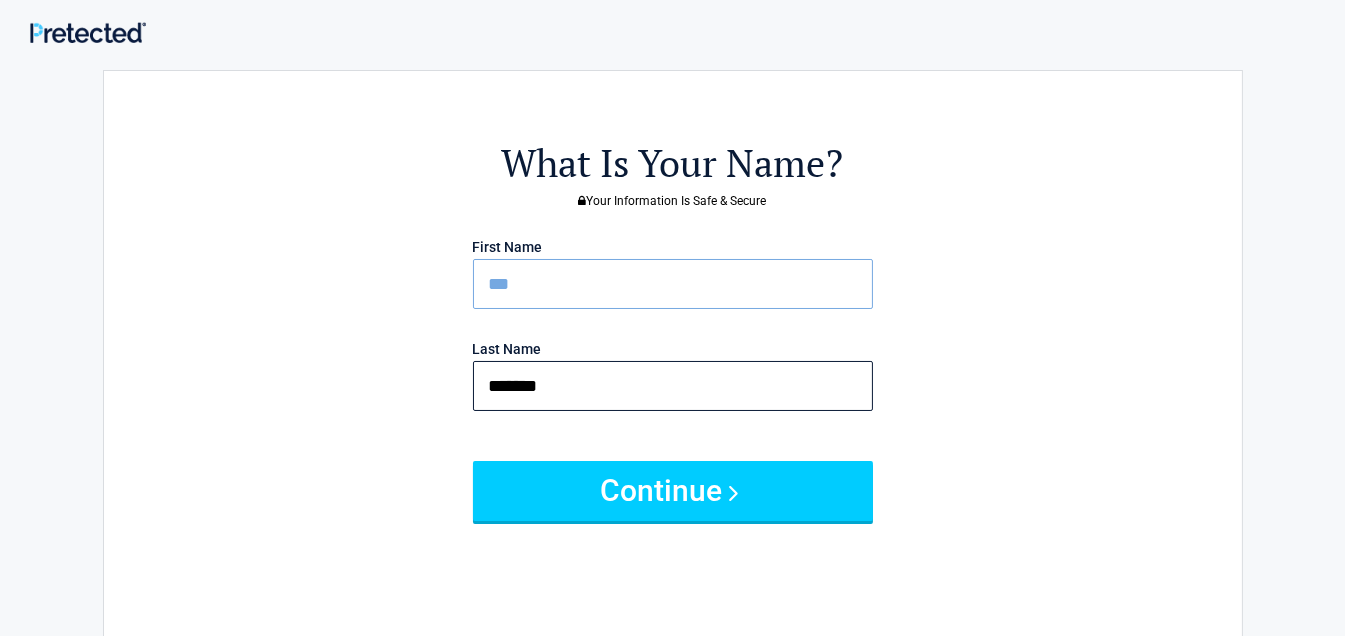 type on "*******" 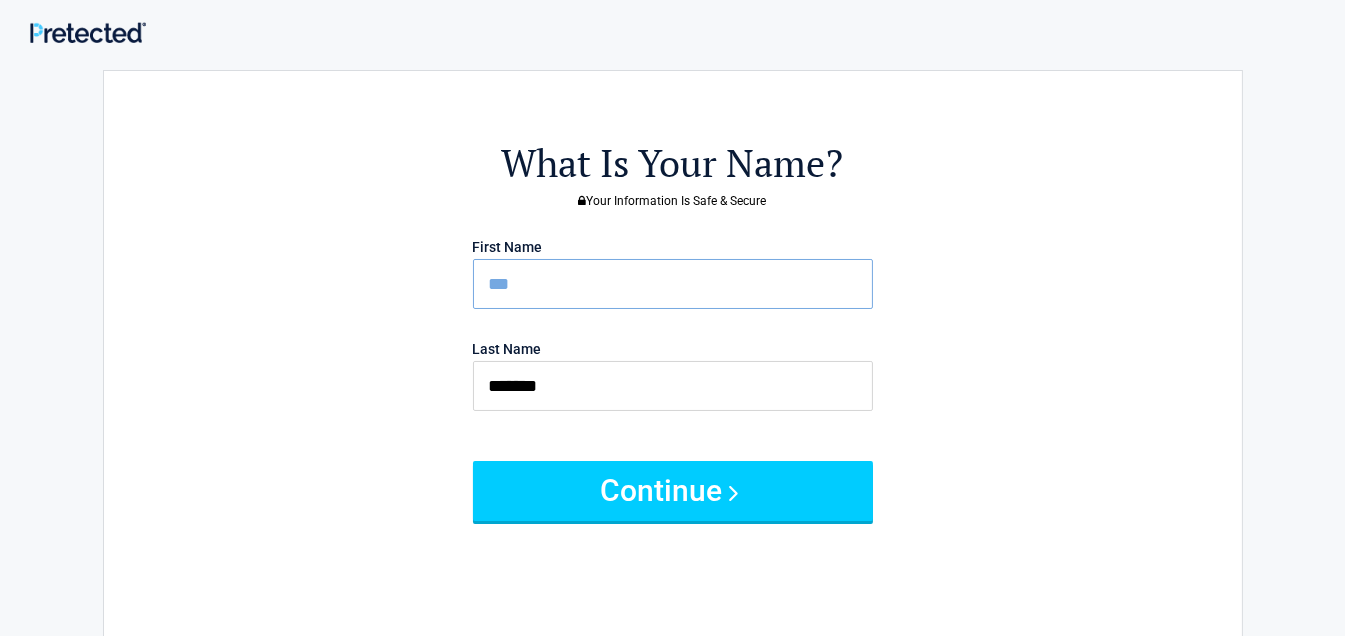 click on "What Is Your Name?
Your Information Is Safe & Secure
First Name
***
Last Name
*******
Continue" at bounding box center [673, 419] 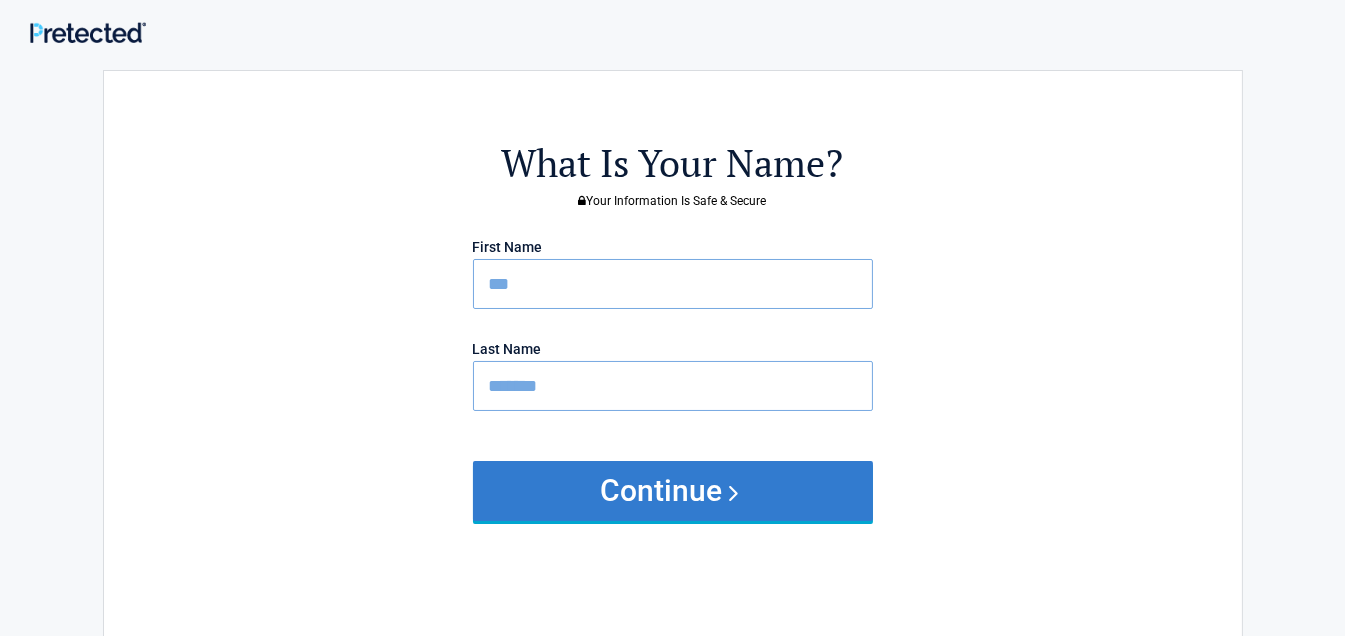 click on "Continue" at bounding box center [673, 491] 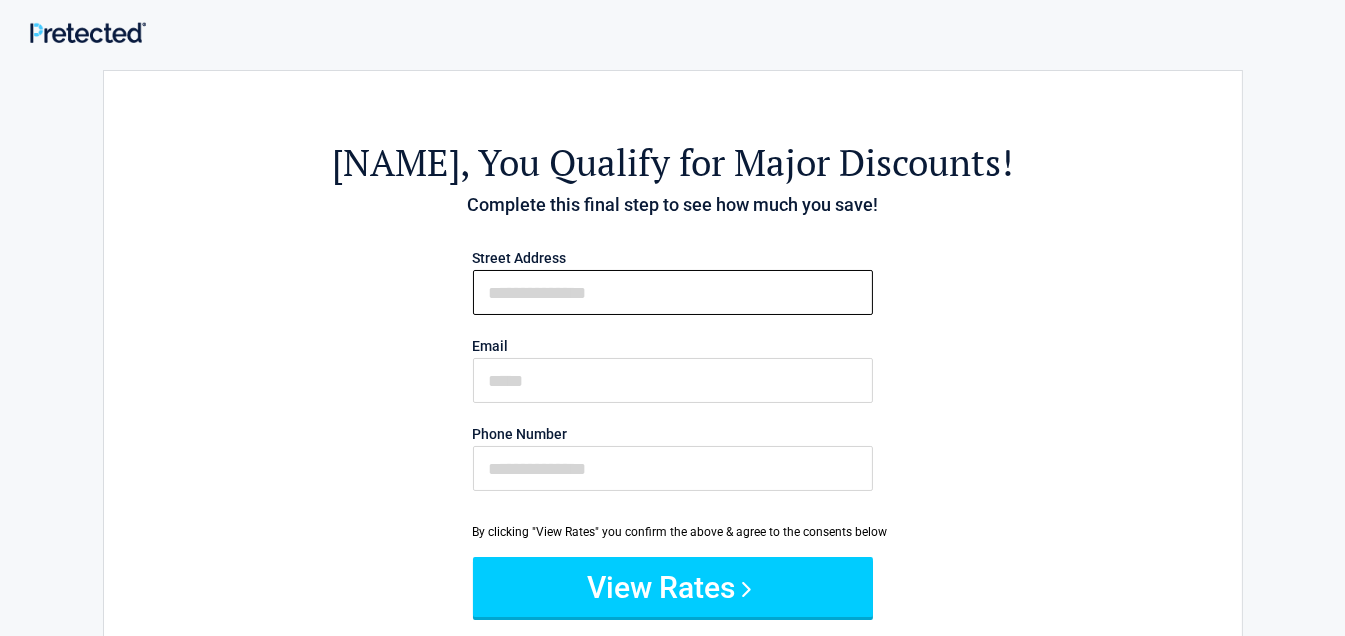 click on "First Name" at bounding box center [673, 292] 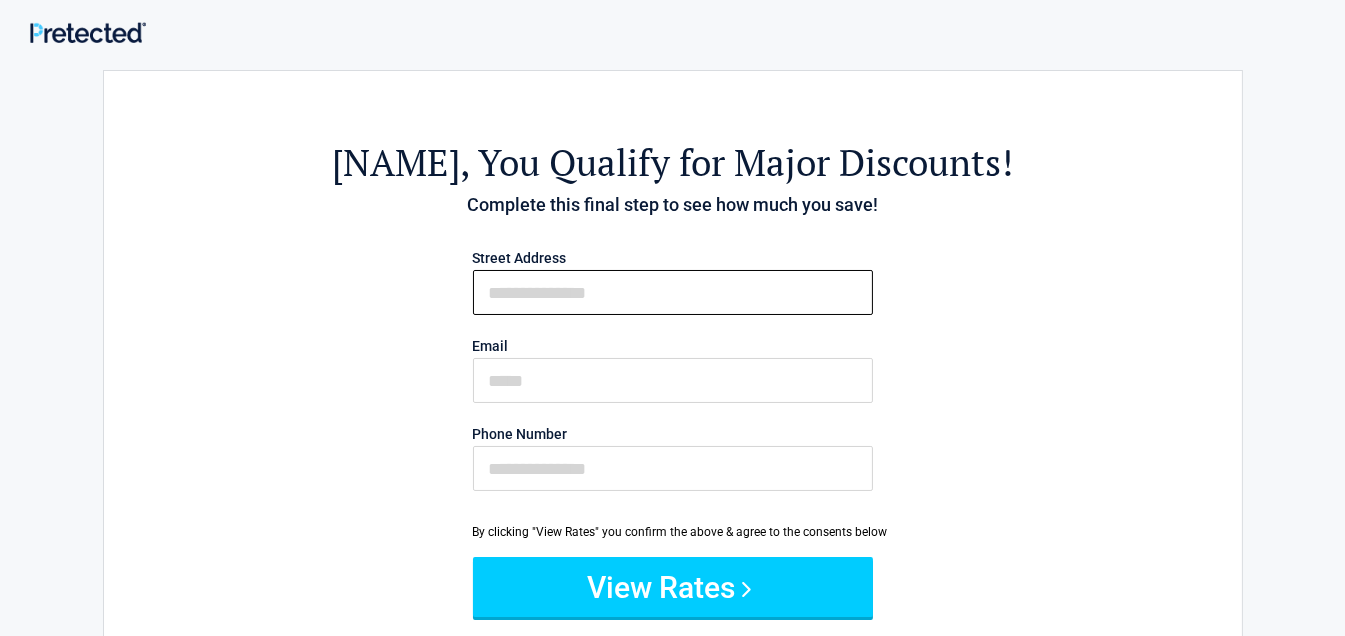 type on "**********" 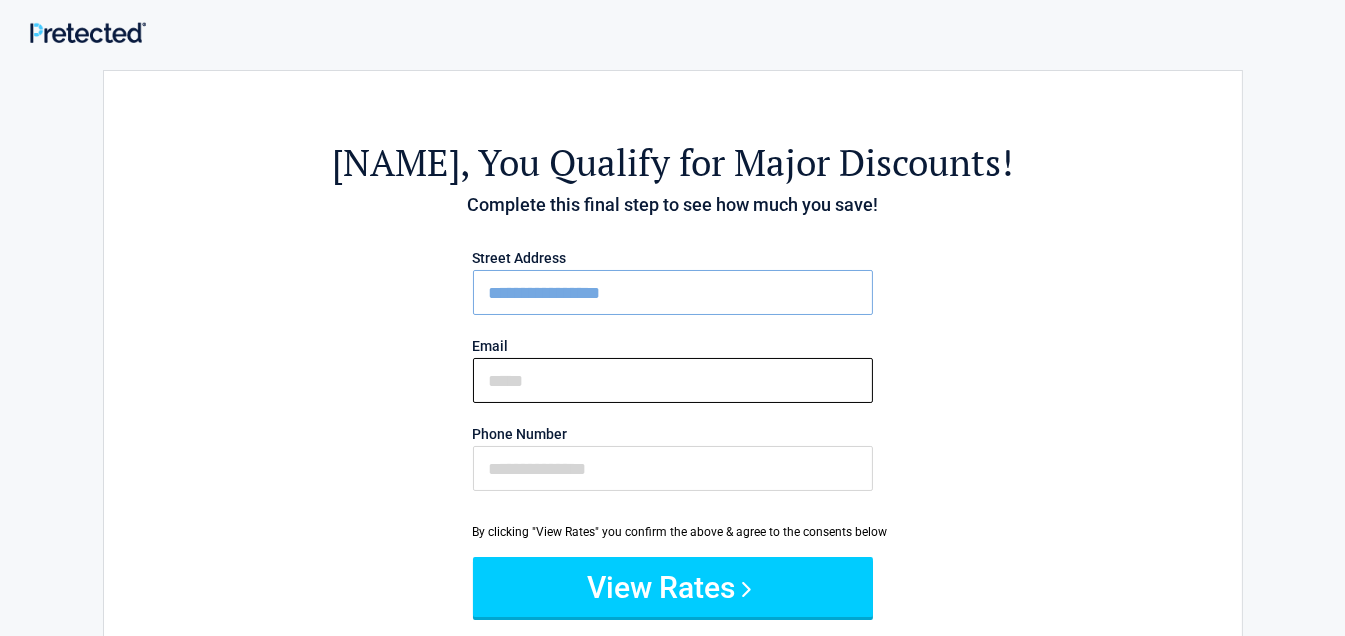 click on "Email" at bounding box center (673, 380) 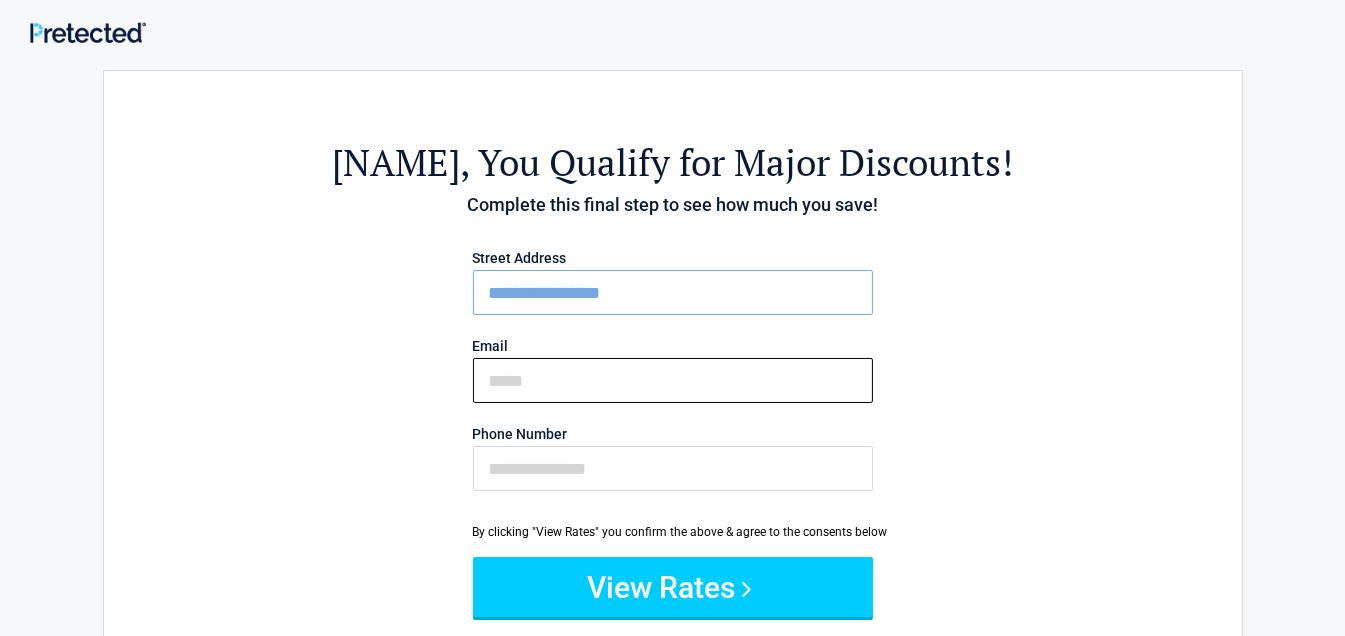 type on "**********" 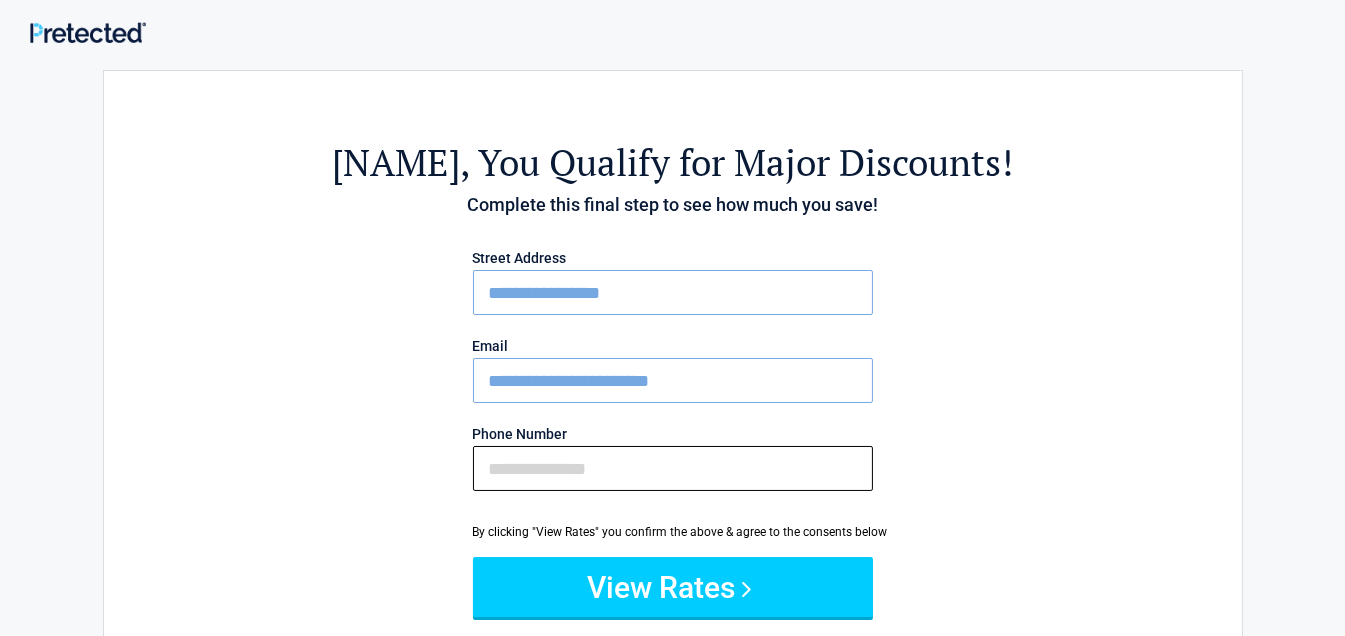click on "Phone Number" at bounding box center [673, 468] 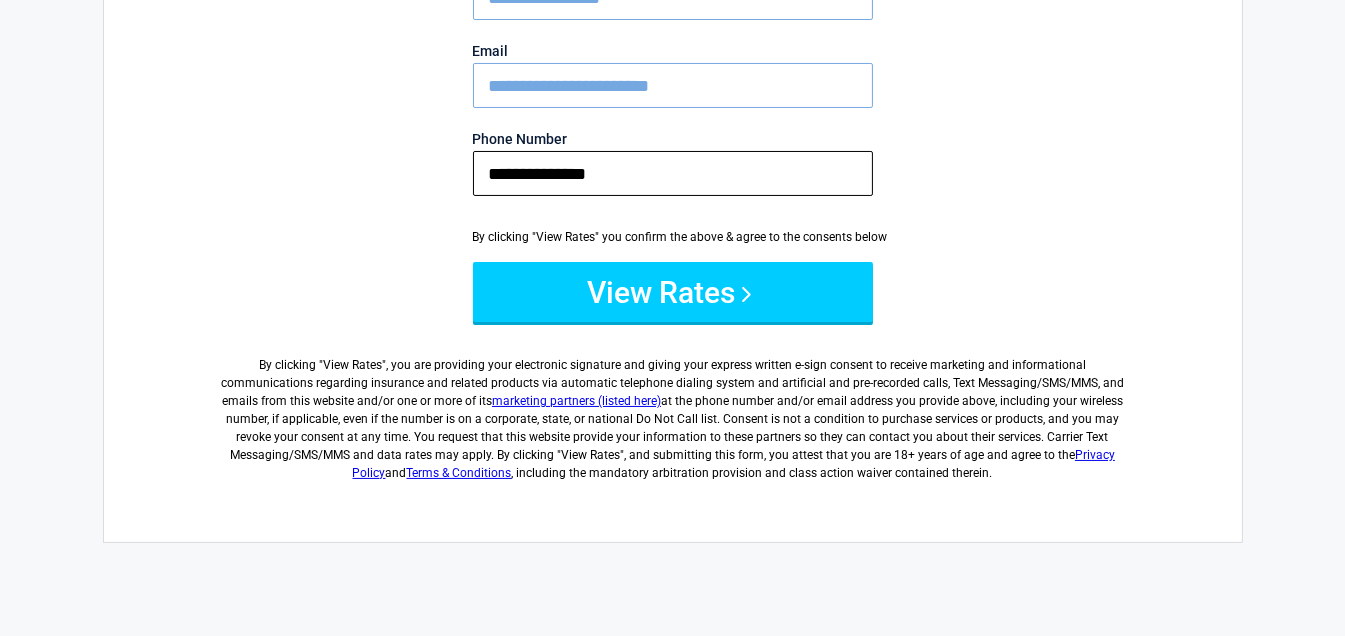 scroll, scrollTop: 322, scrollLeft: 0, axis: vertical 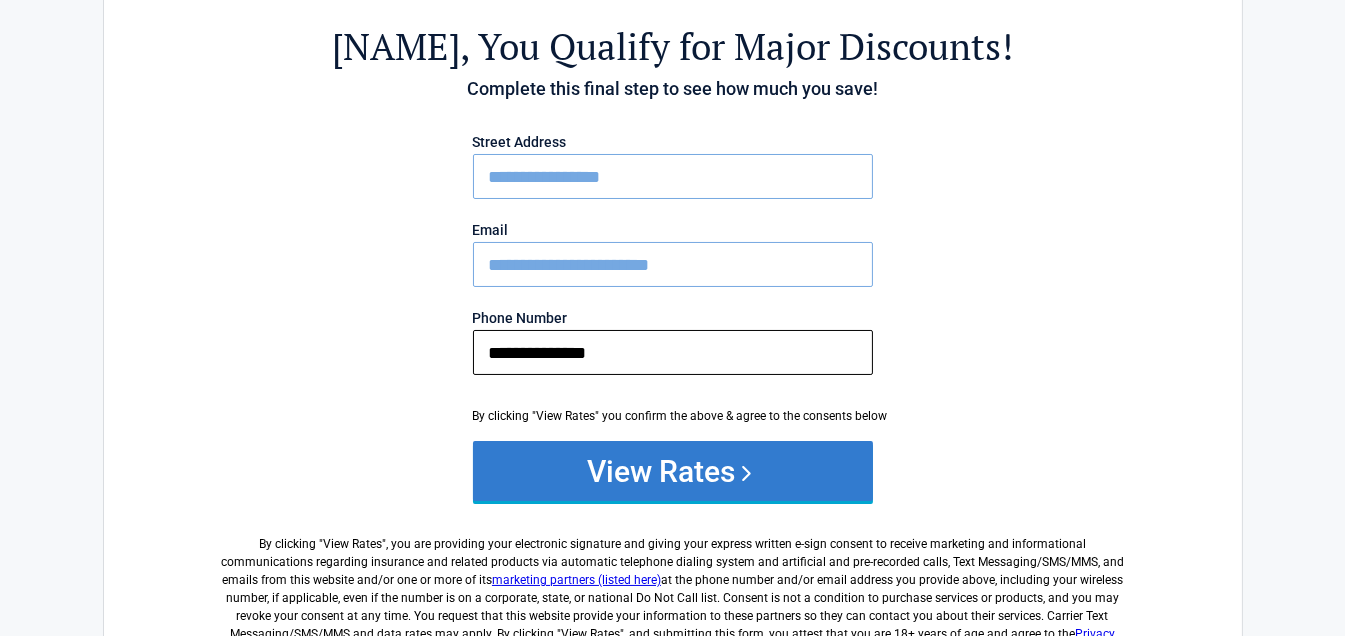type on "**********" 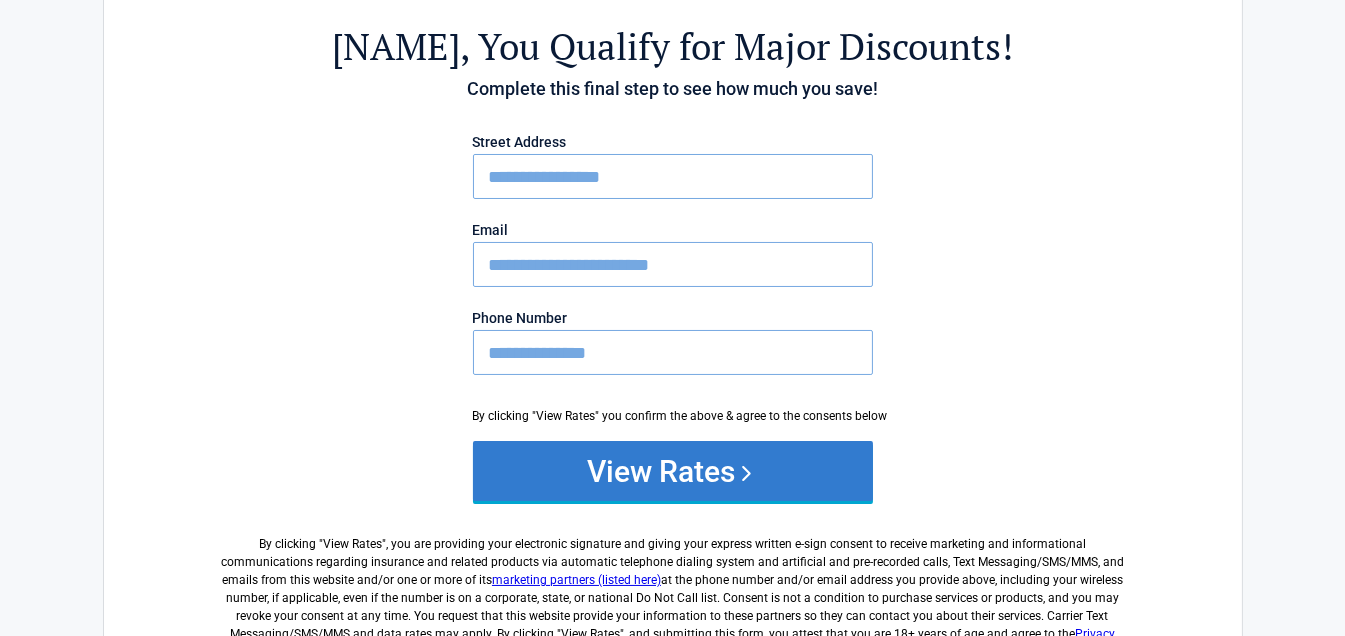 click on "View Rates" at bounding box center (673, 471) 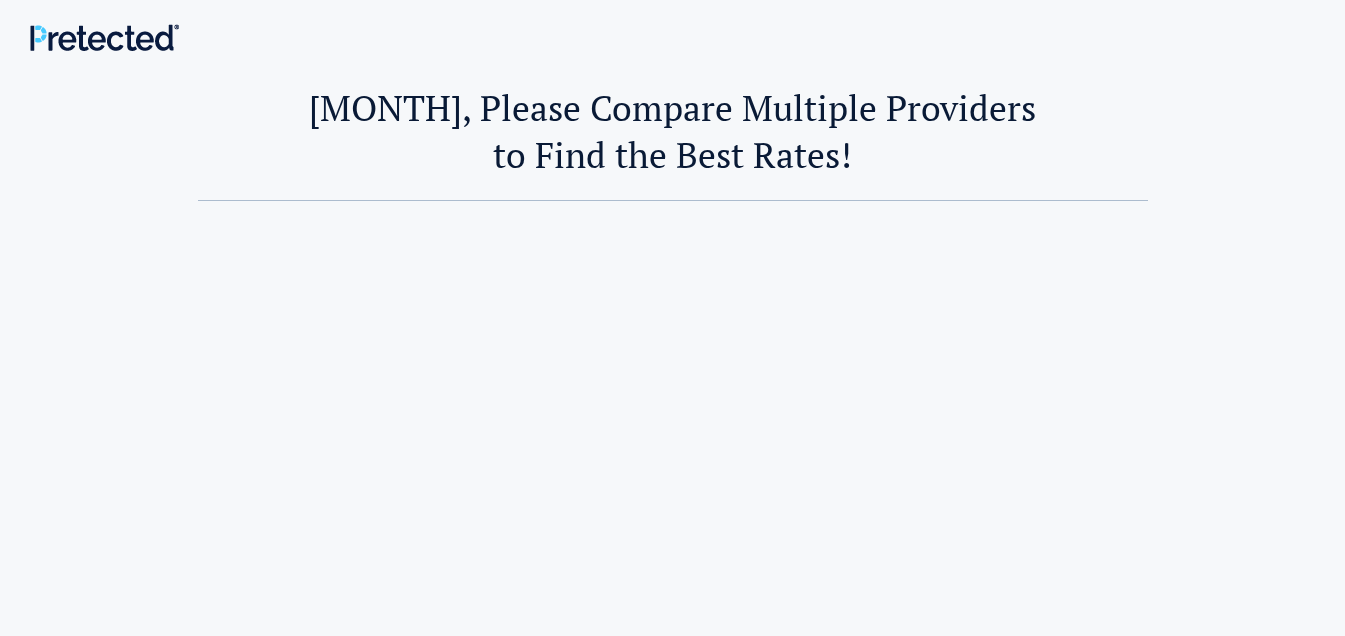 scroll, scrollTop: 0, scrollLeft: 0, axis: both 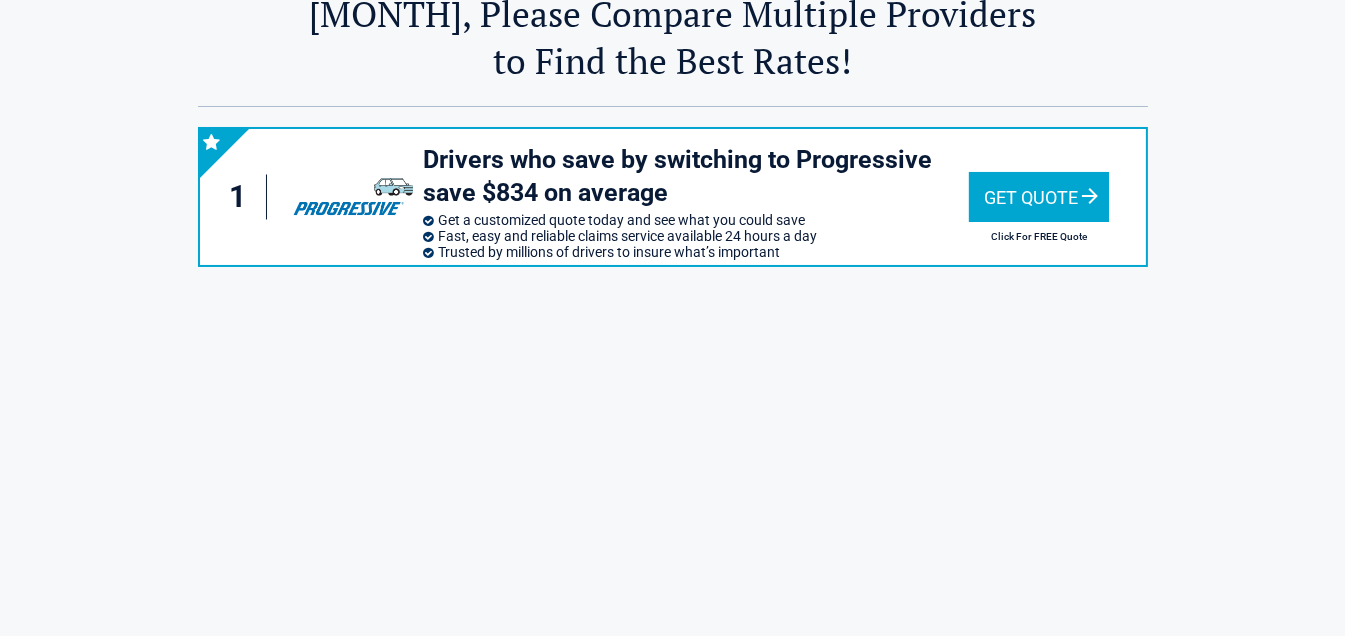 click on "Get Quote" at bounding box center (1039, 197) 